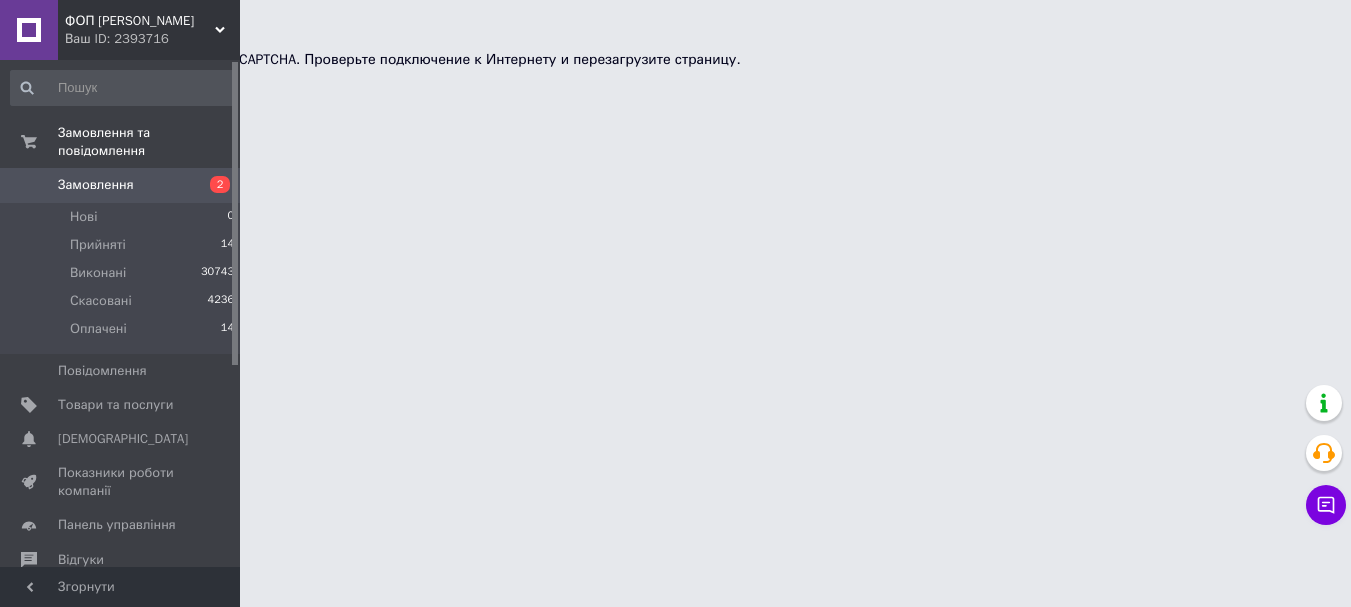 scroll, scrollTop: 0, scrollLeft: 0, axis: both 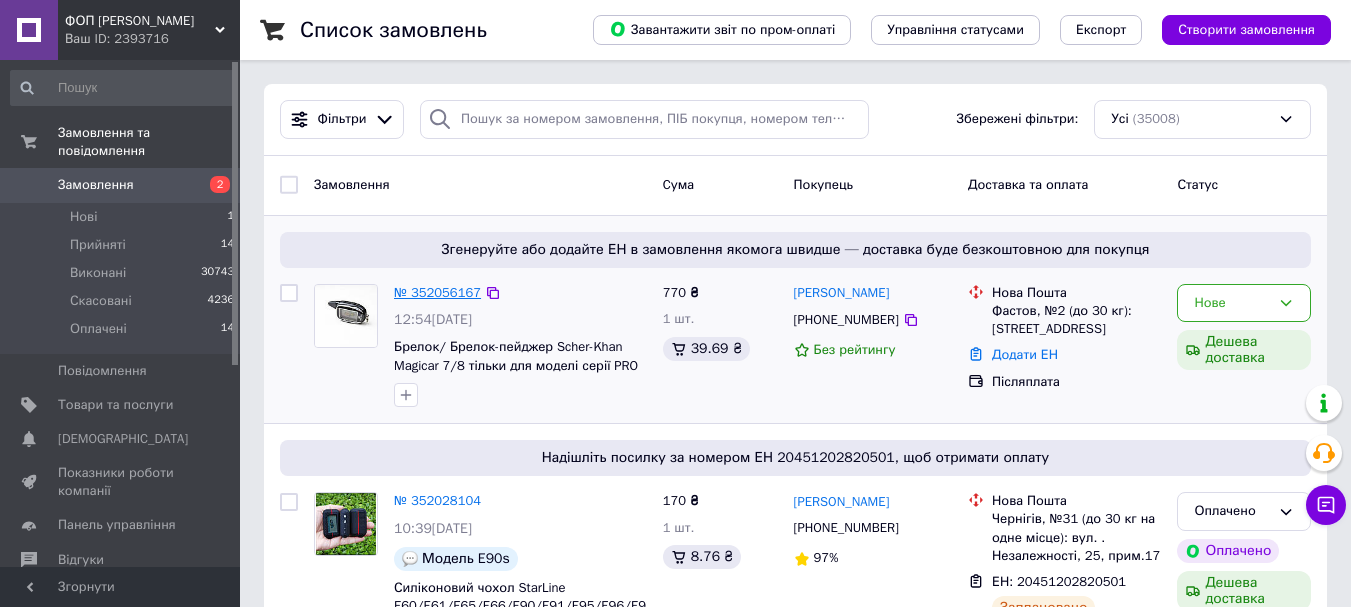 click on "№ 352056167" at bounding box center (437, 292) 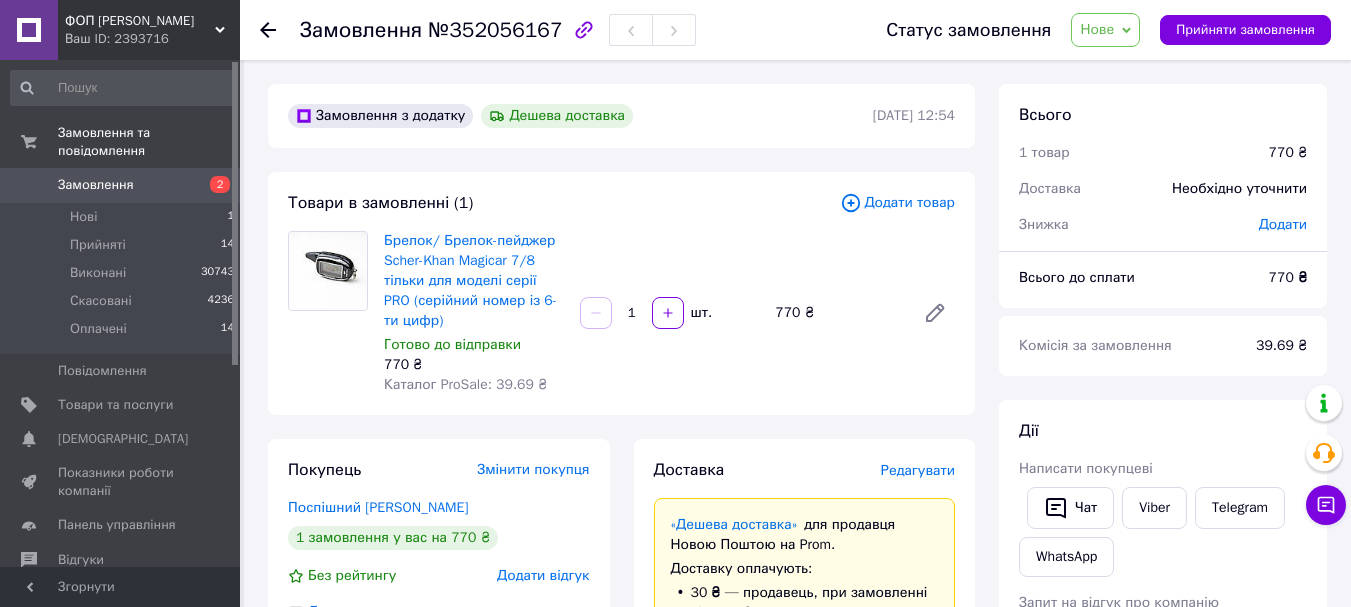 drag, startPoint x: 1202, startPoint y: 30, endPoint x: 1148, endPoint y: 81, distance: 74.27651 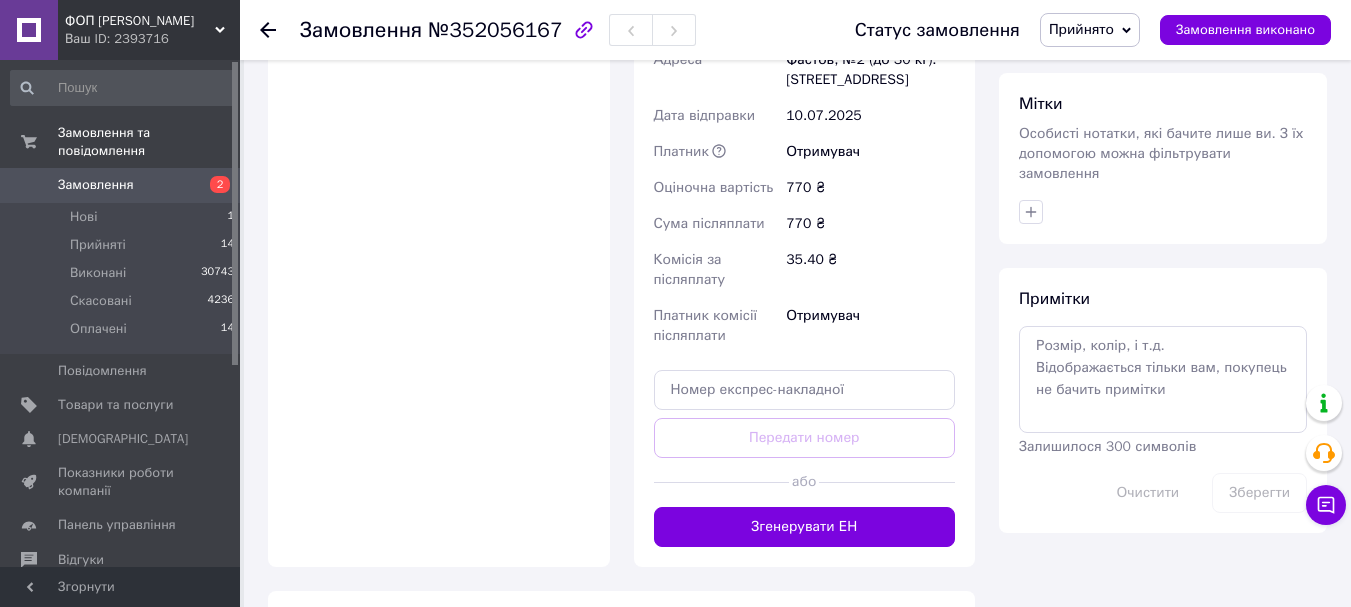 scroll, scrollTop: 900, scrollLeft: 0, axis: vertical 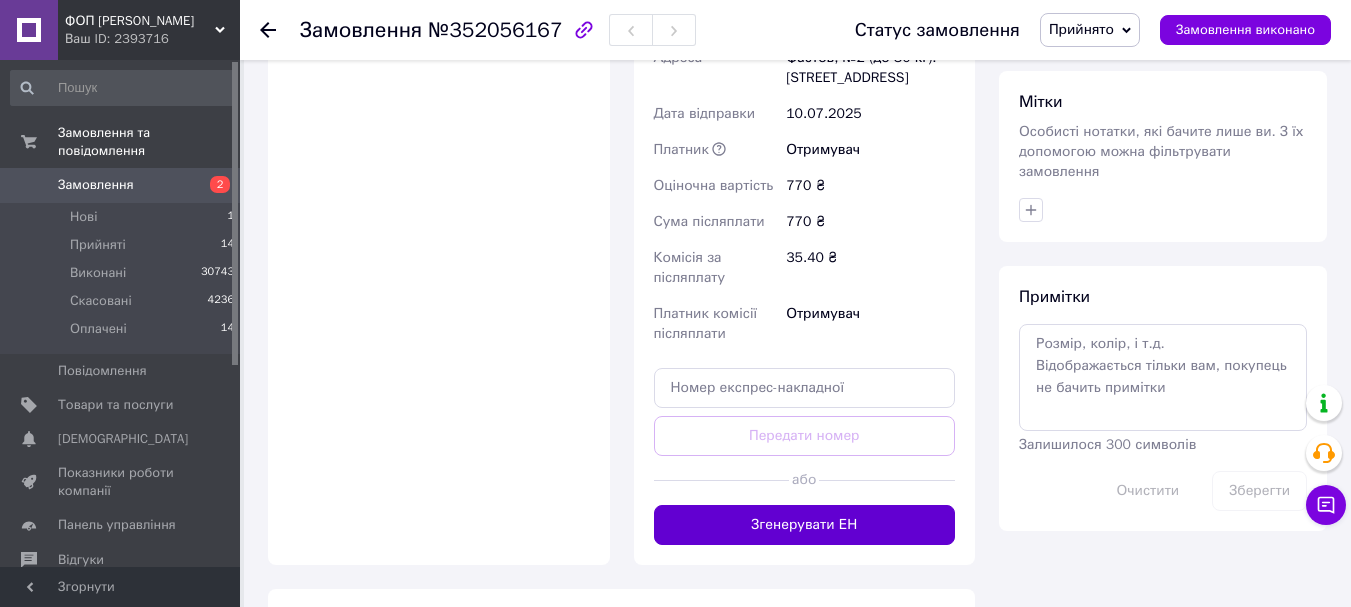 click on "Згенерувати ЕН" at bounding box center (805, 525) 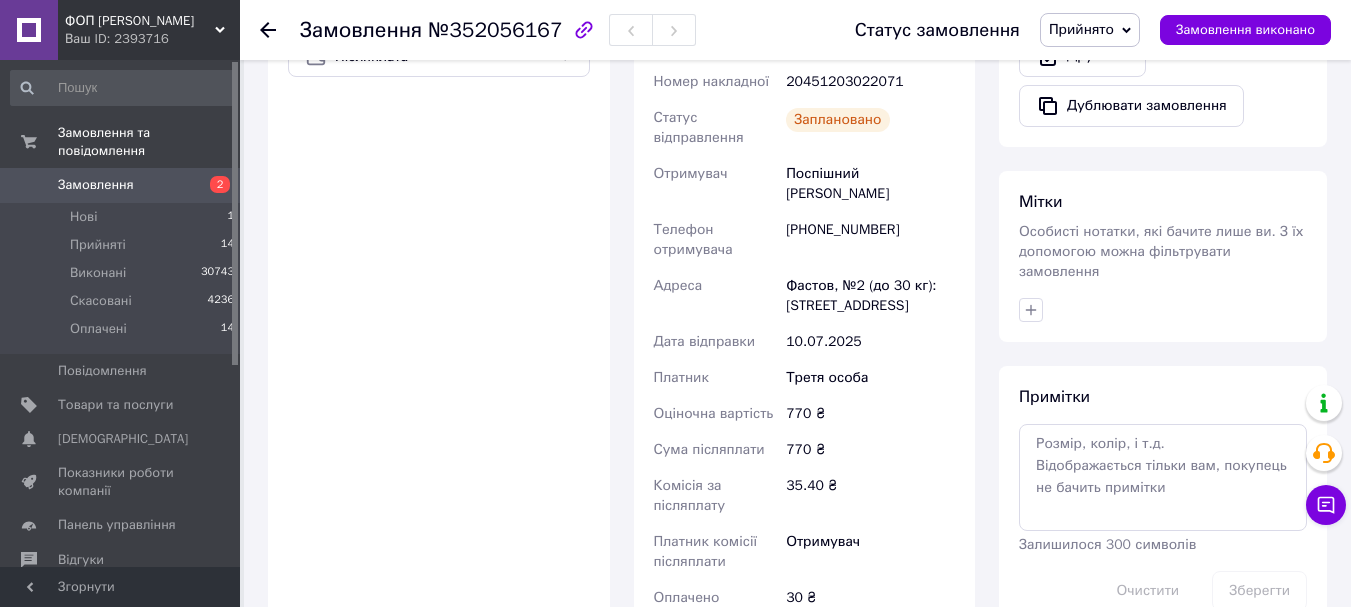 scroll, scrollTop: 600, scrollLeft: 0, axis: vertical 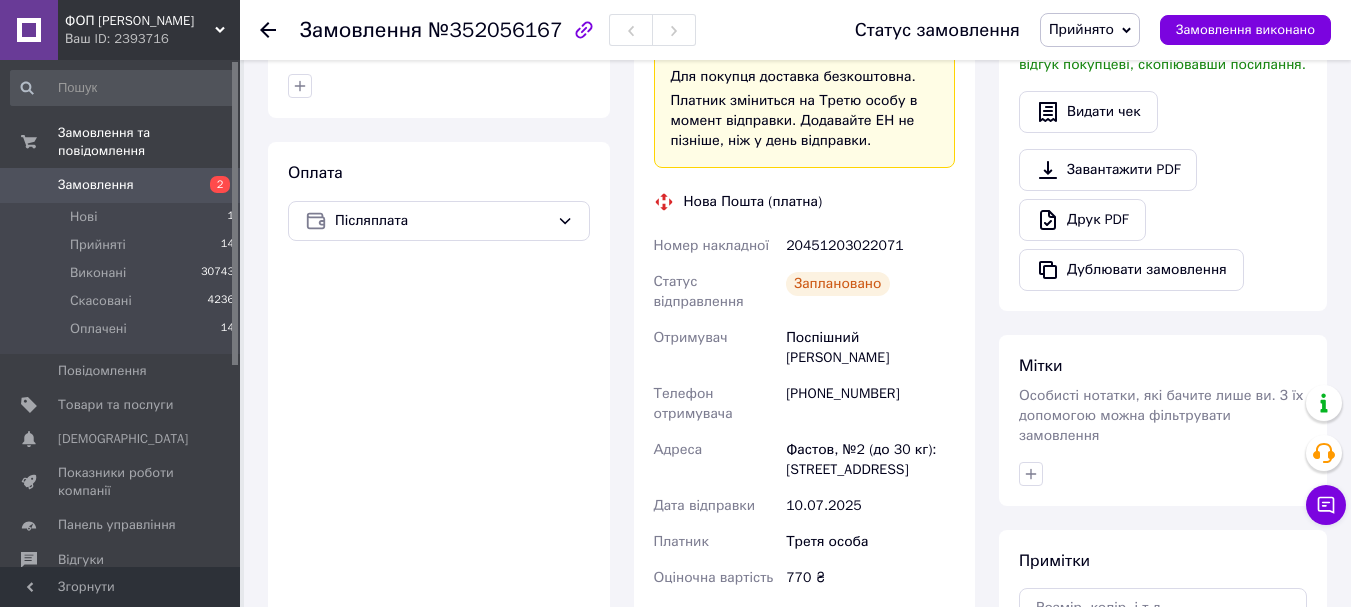 click on "Замовлення" at bounding box center [121, 185] 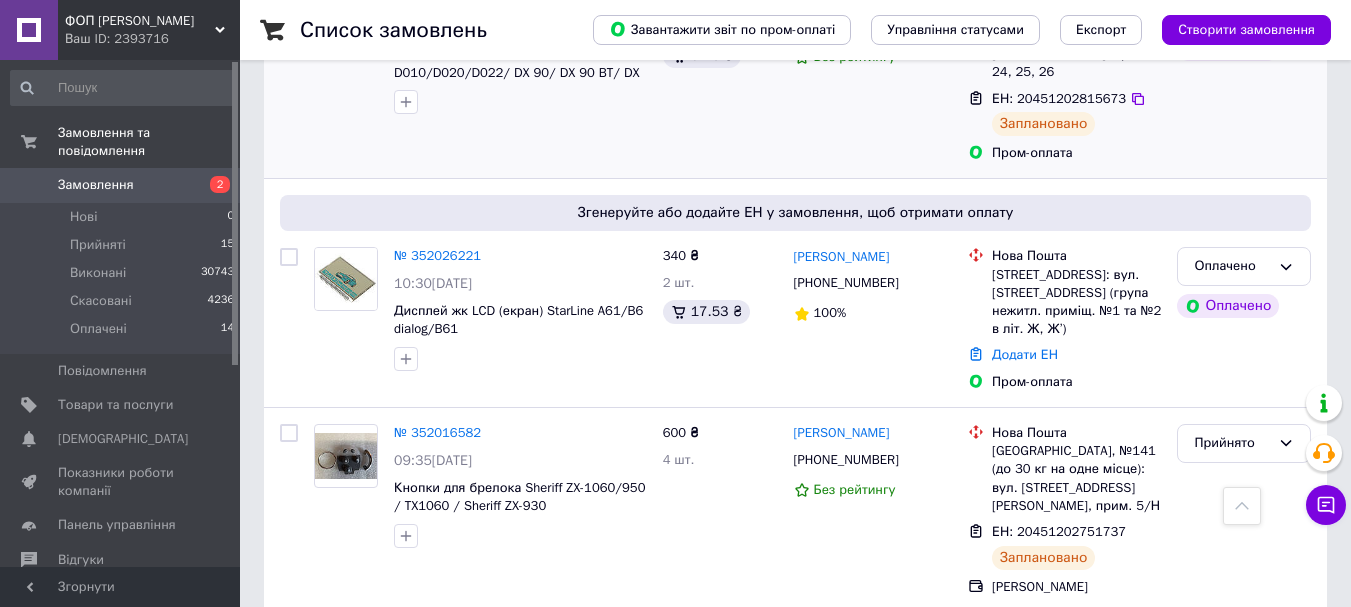 scroll, scrollTop: 700, scrollLeft: 0, axis: vertical 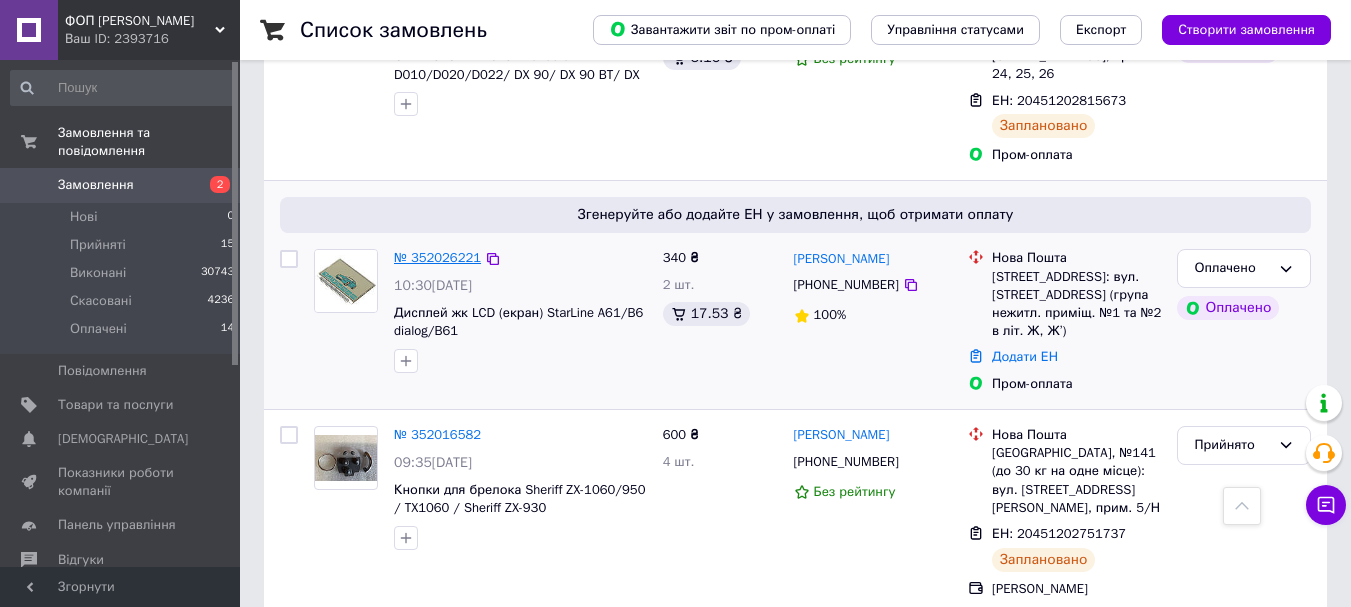 click on "№ 352026221" at bounding box center [437, 257] 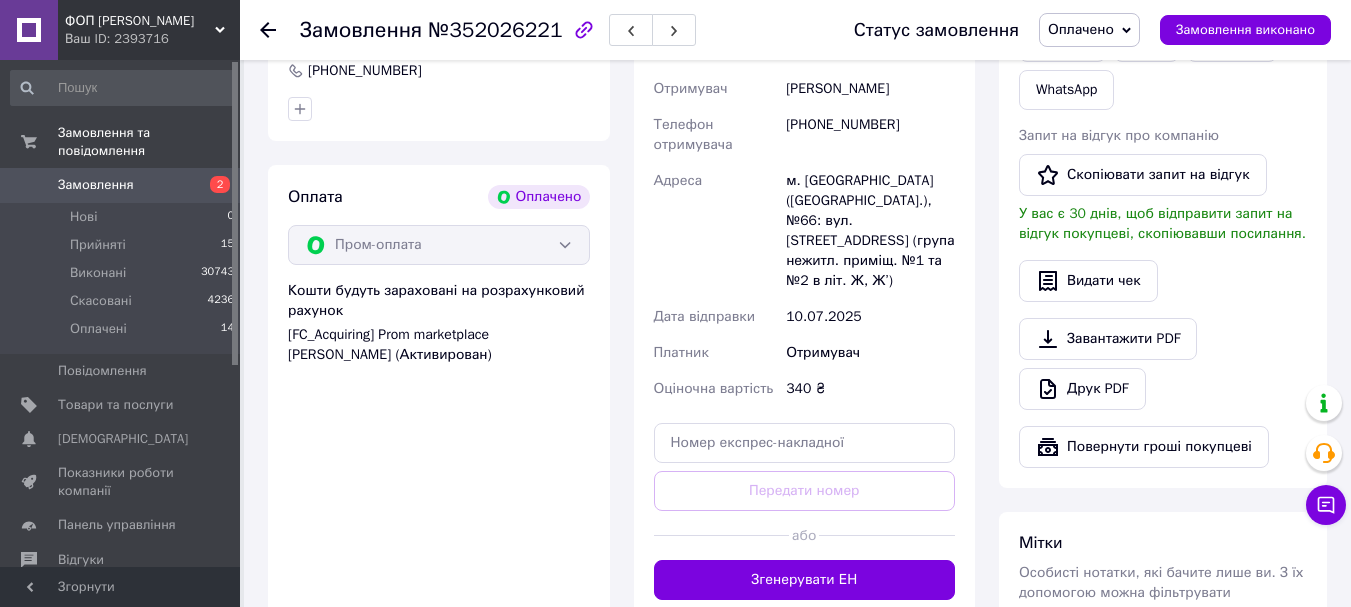 scroll, scrollTop: 600, scrollLeft: 0, axis: vertical 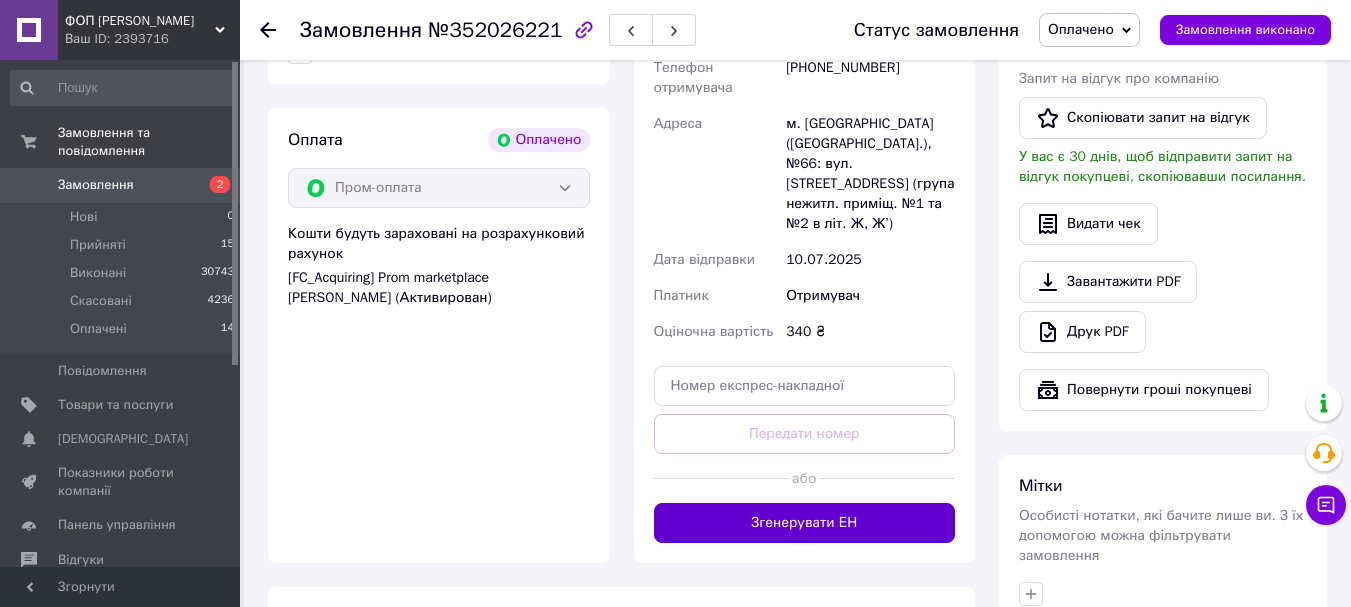 click on "Згенерувати ЕН" at bounding box center [805, 523] 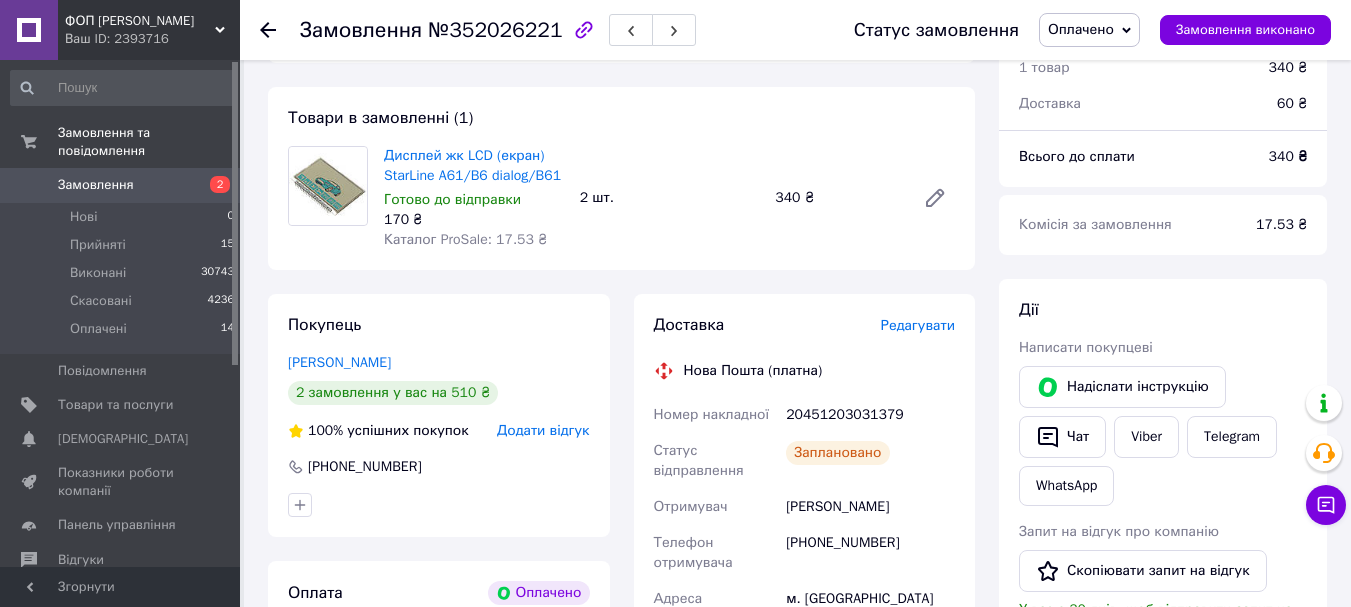 scroll, scrollTop: 100, scrollLeft: 0, axis: vertical 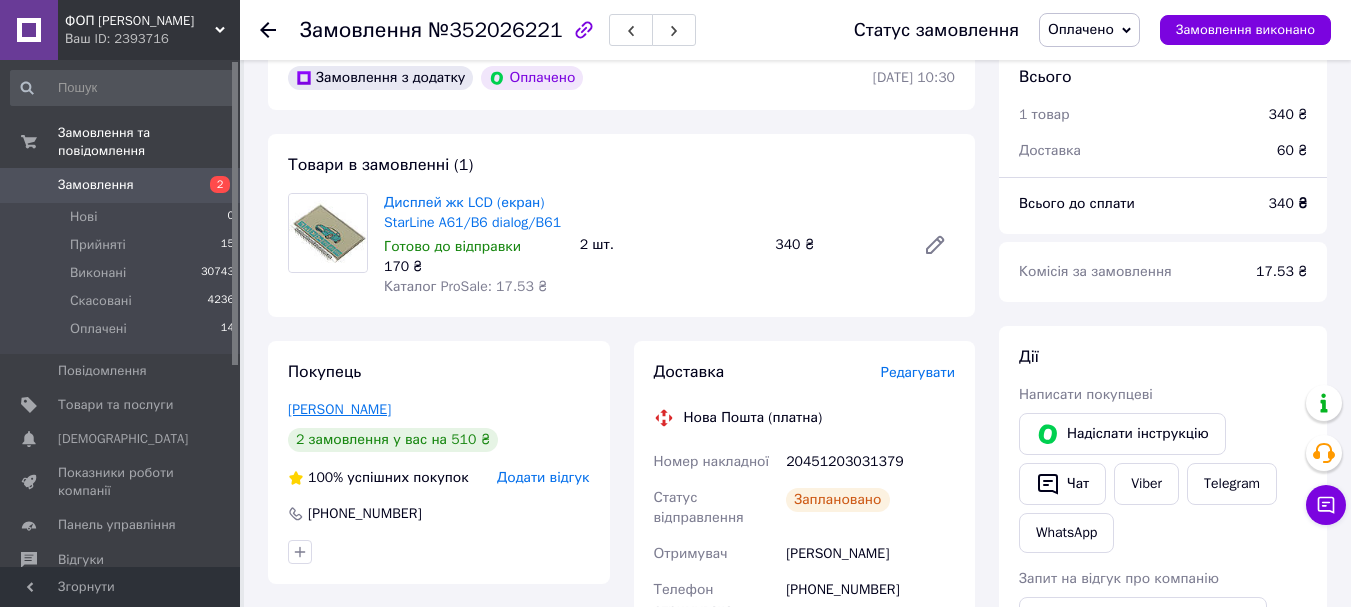 click on "[PERSON_NAME]" at bounding box center [339, 409] 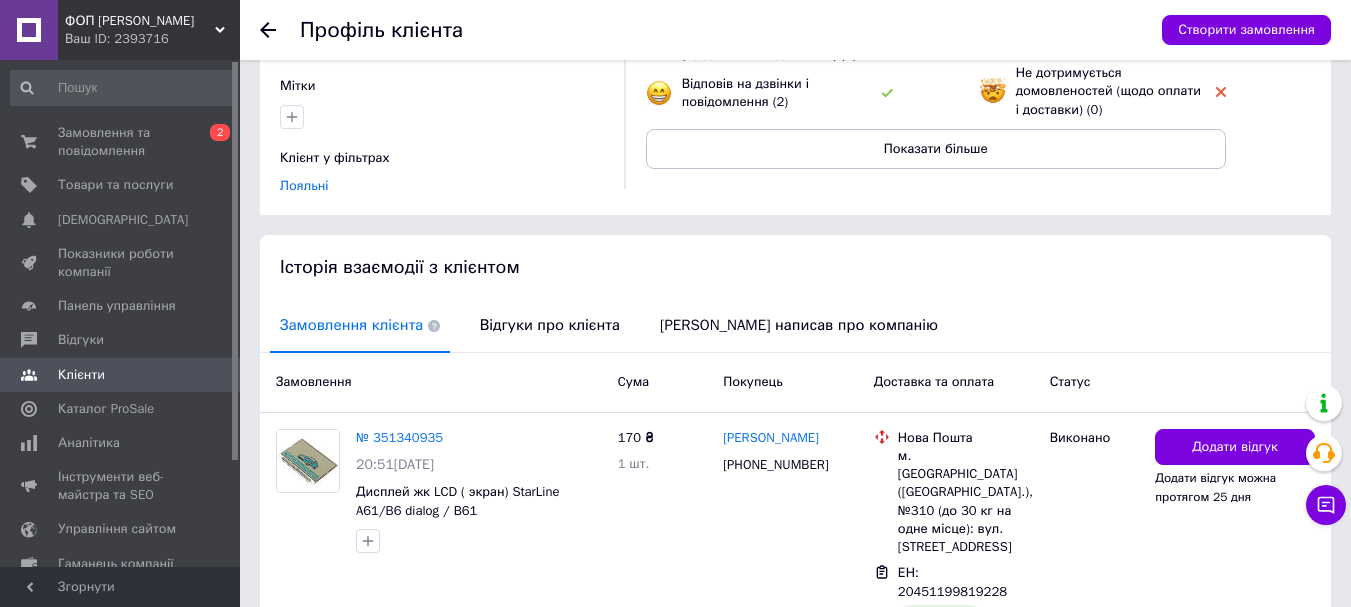 scroll, scrollTop: 197, scrollLeft: 0, axis: vertical 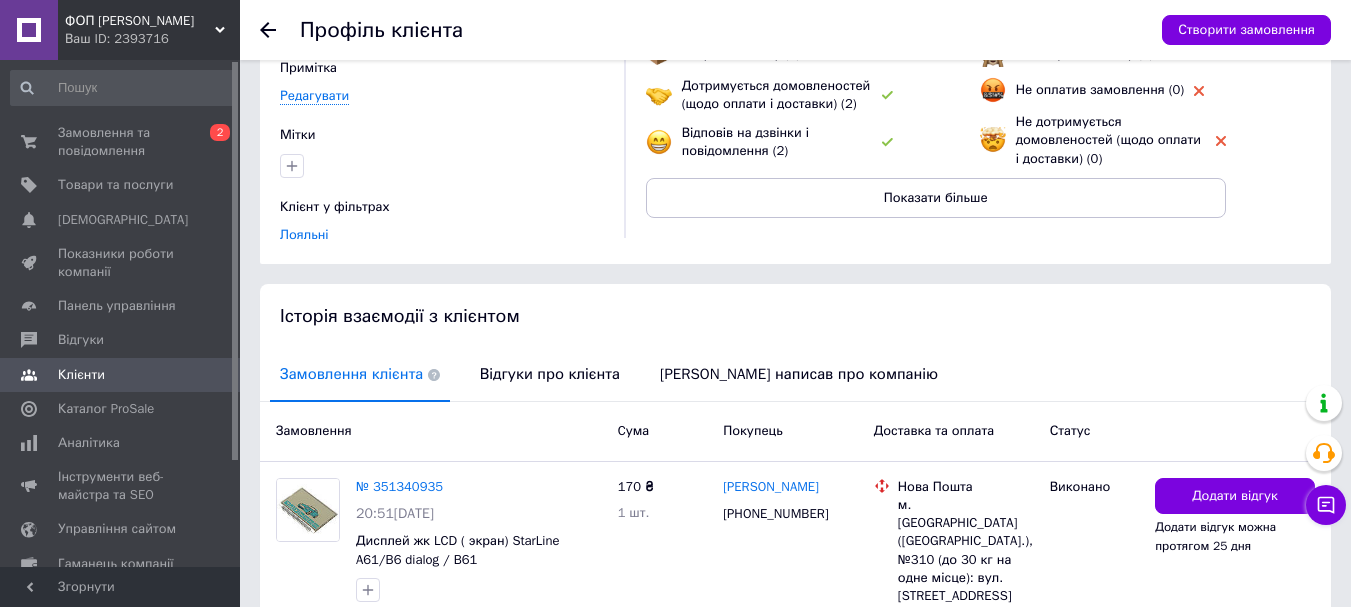 click 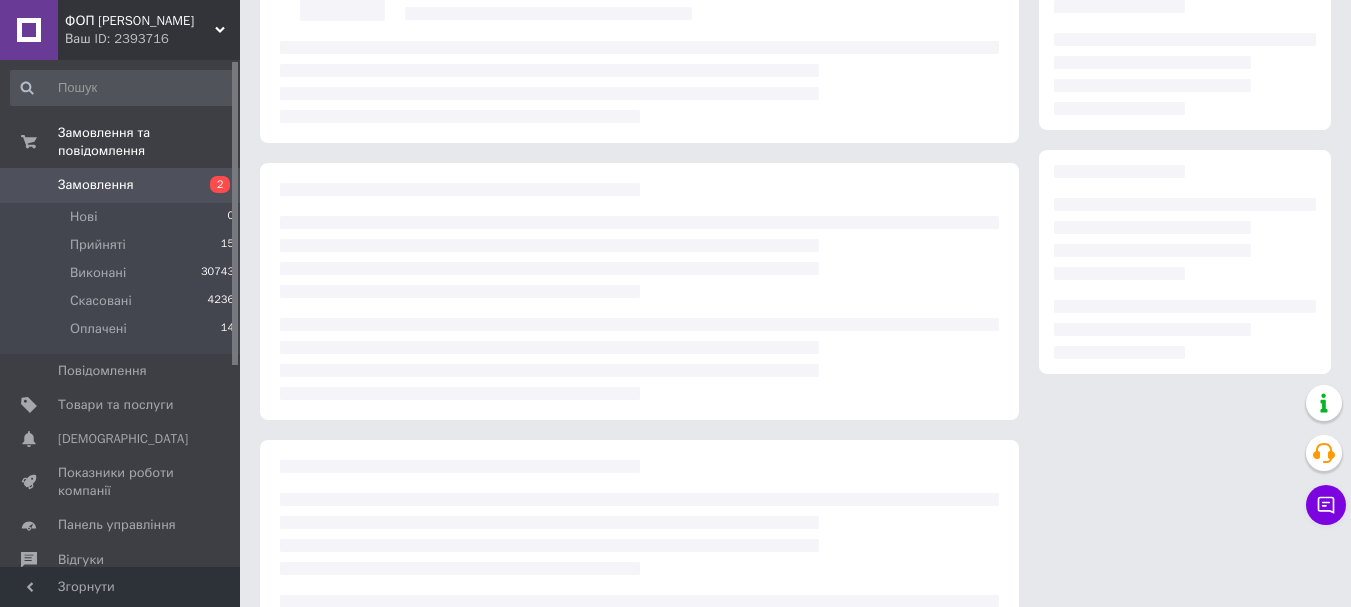 scroll, scrollTop: 100, scrollLeft: 0, axis: vertical 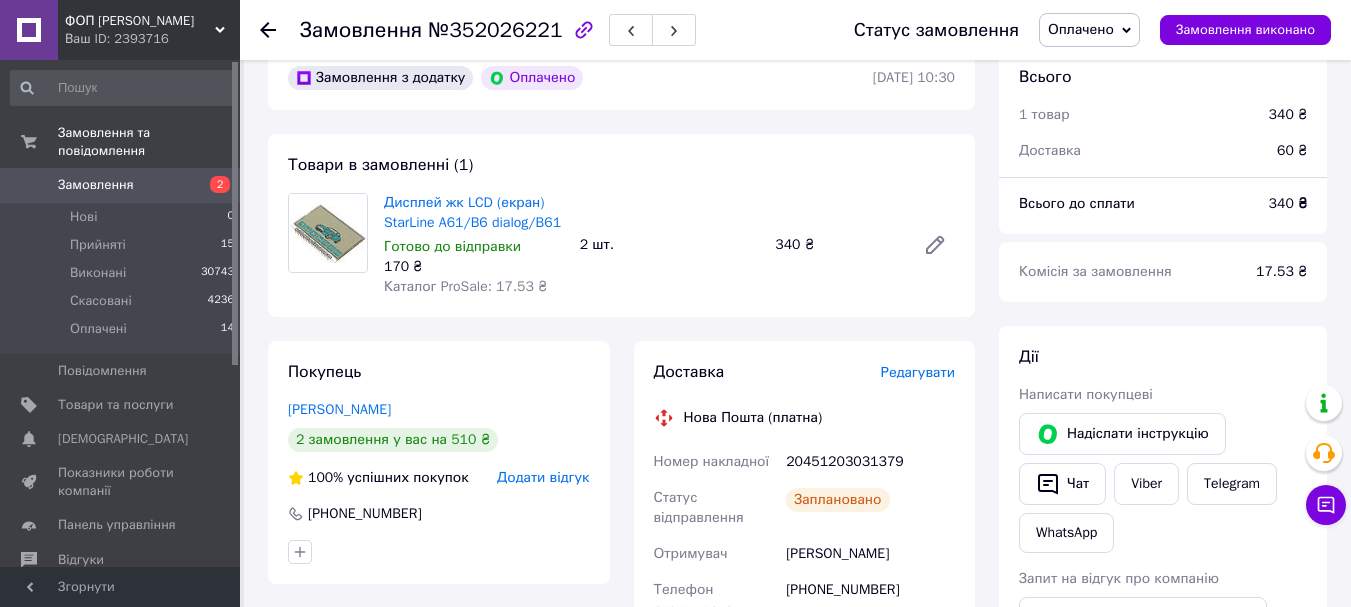 click on "2" at bounding box center (212, 185) 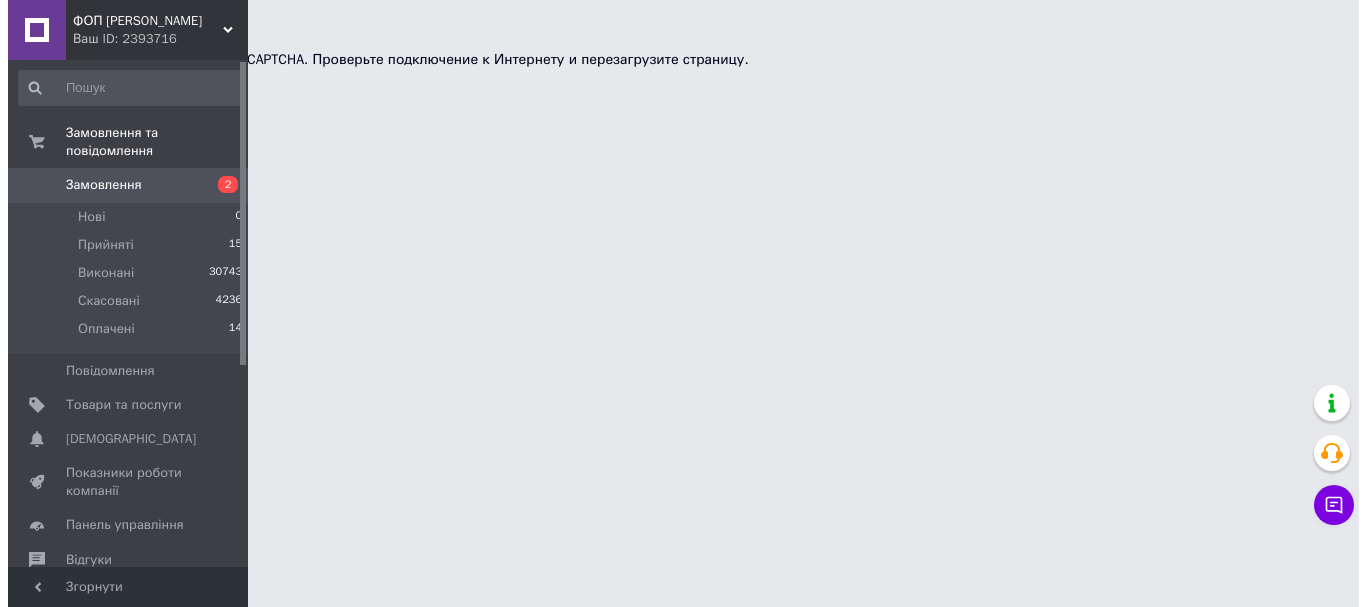 scroll, scrollTop: 0, scrollLeft: 0, axis: both 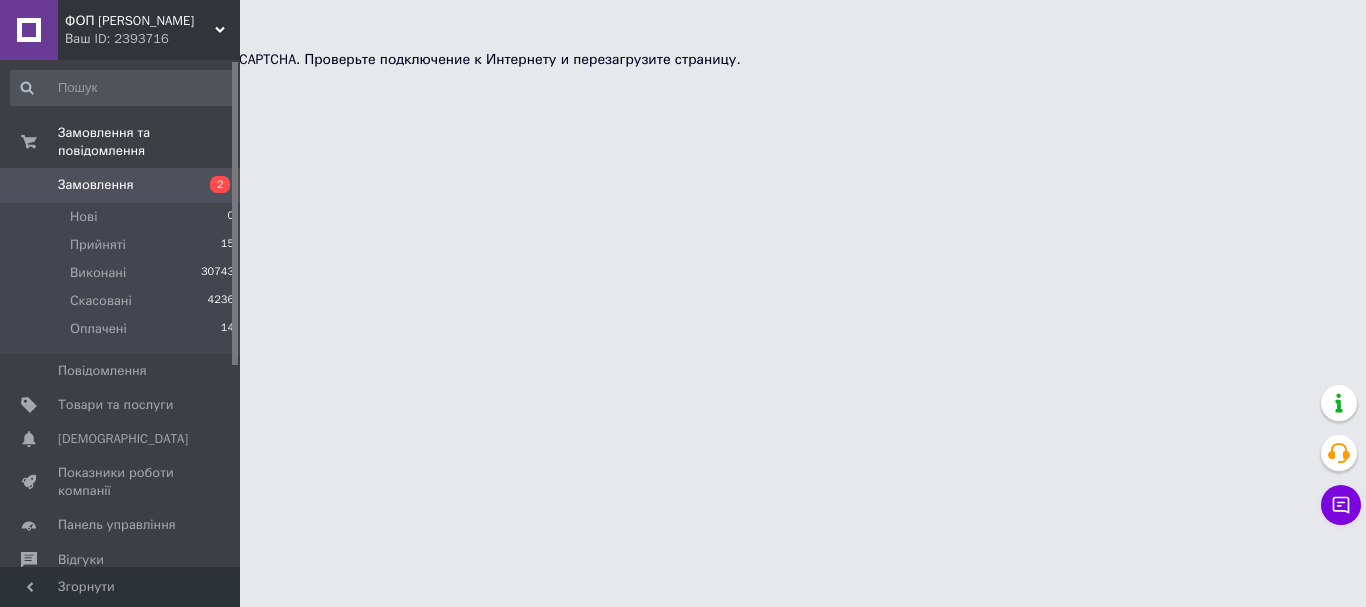click on "2" at bounding box center (212, 185) 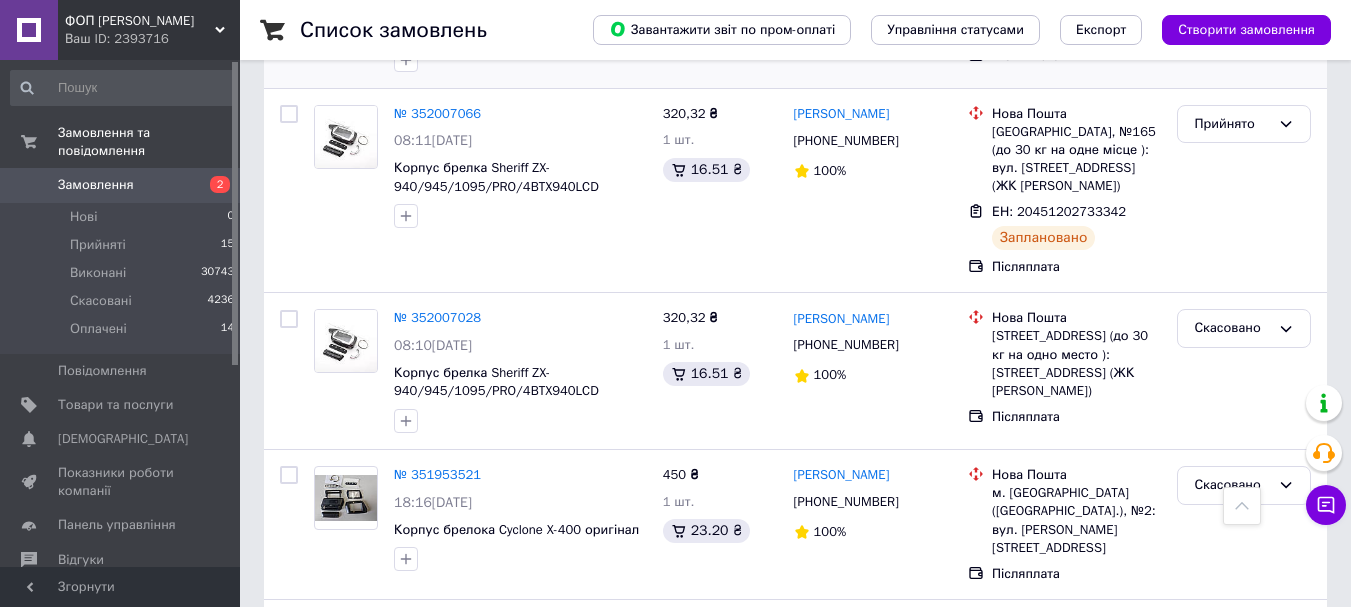 scroll, scrollTop: 1504, scrollLeft: 0, axis: vertical 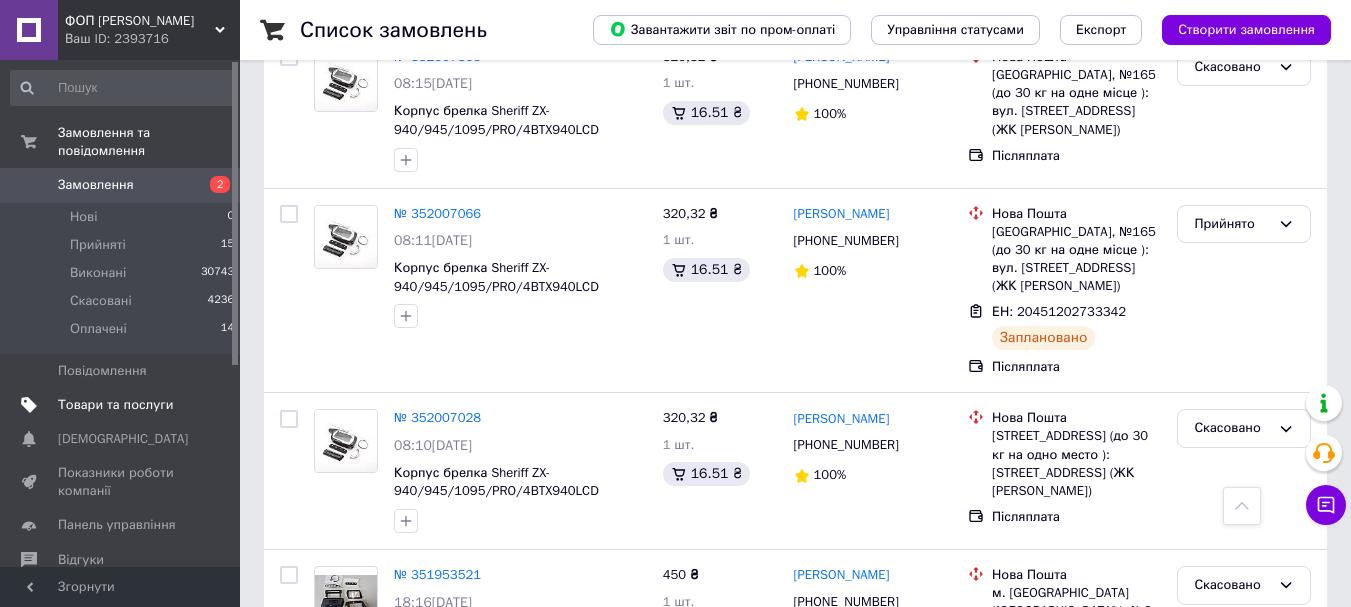 click on "Товари та послуги" at bounding box center [115, 405] 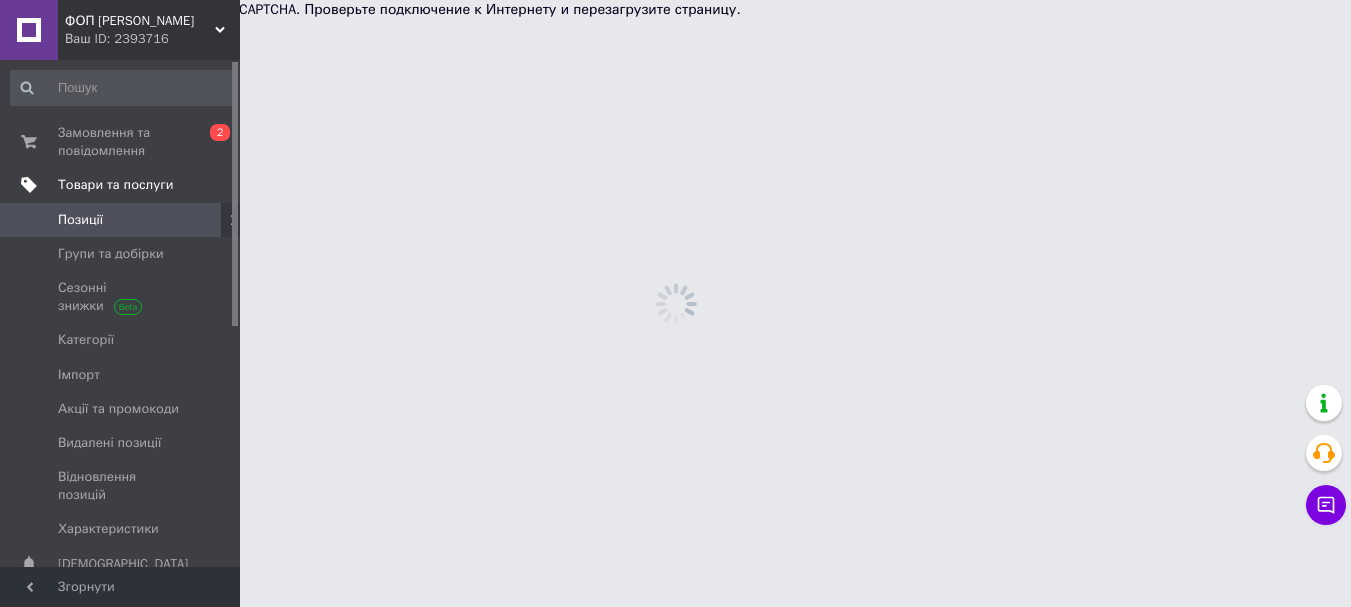 scroll, scrollTop: 0, scrollLeft: 0, axis: both 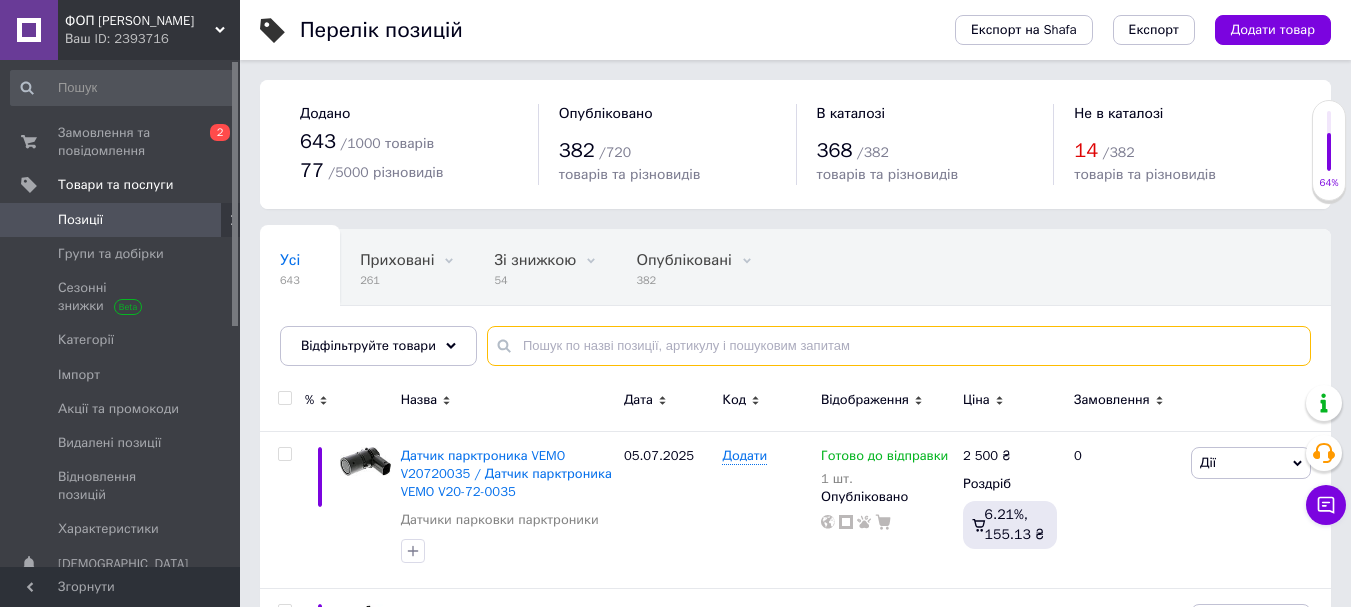 click at bounding box center [899, 346] 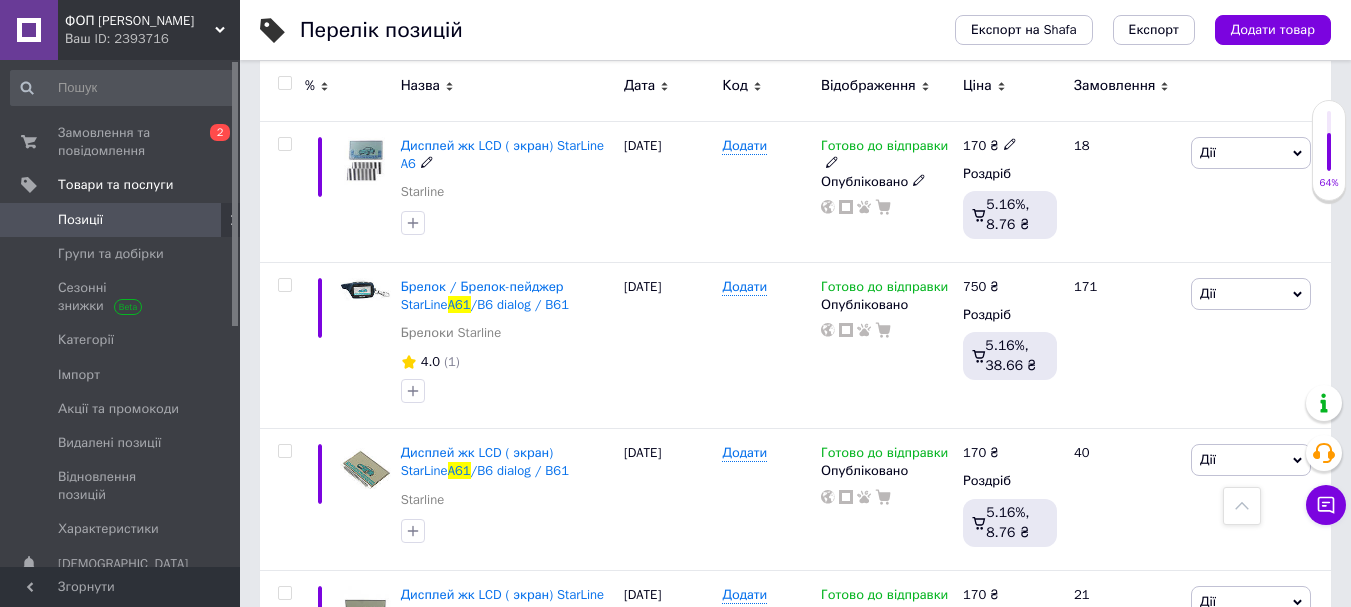 scroll, scrollTop: 2800, scrollLeft: 0, axis: vertical 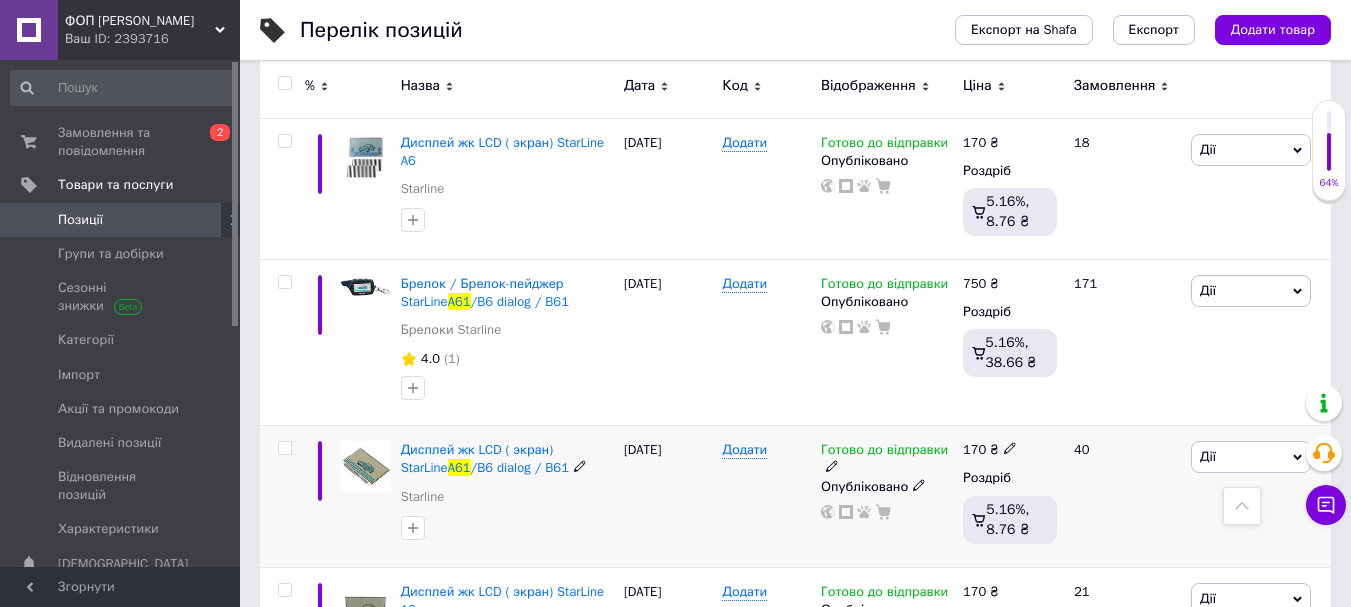 type on "a61" 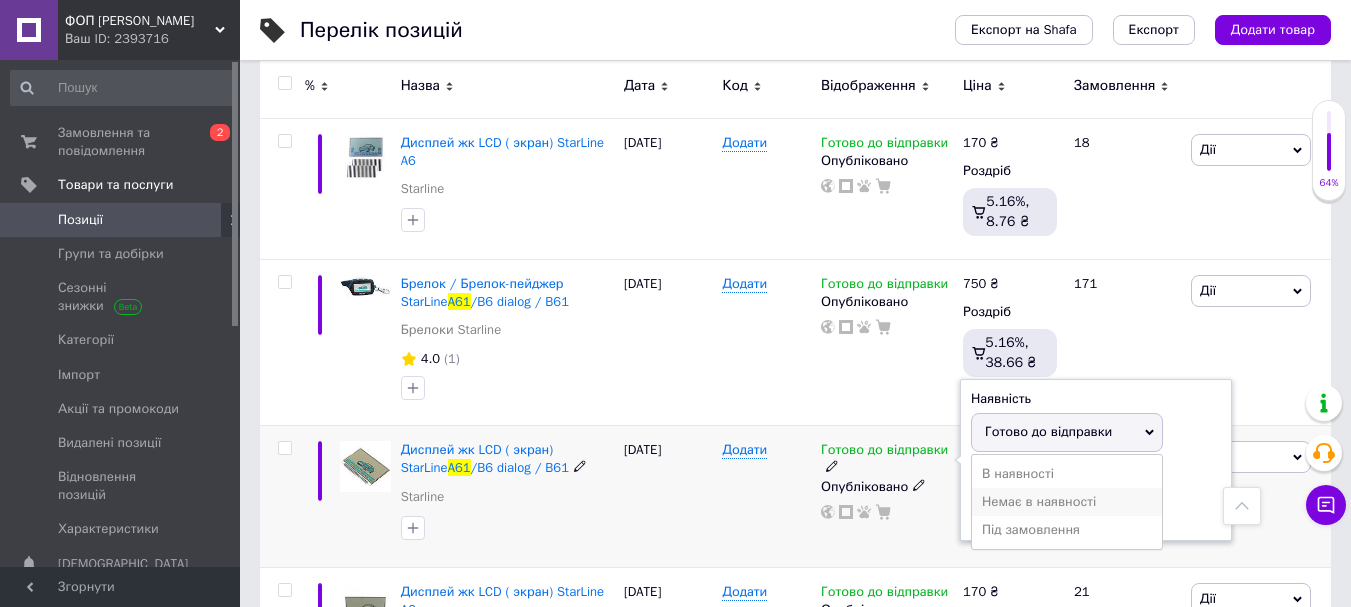 click on "Немає в наявності" at bounding box center (1067, 502) 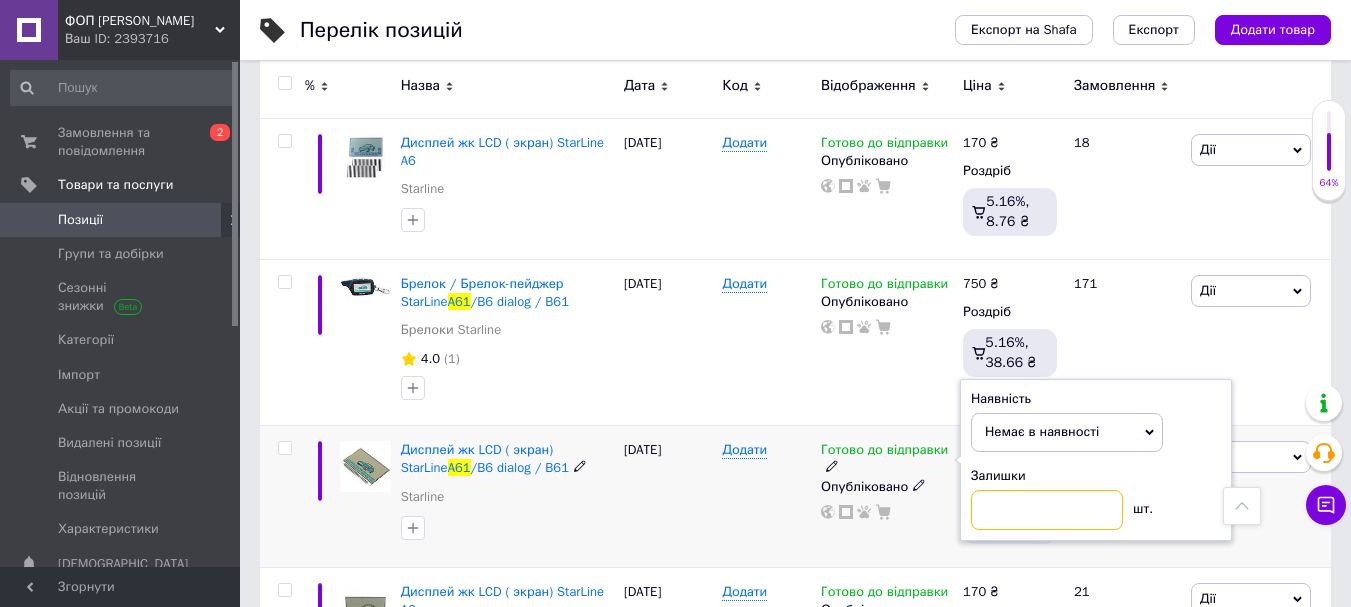click at bounding box center (1047, 510) 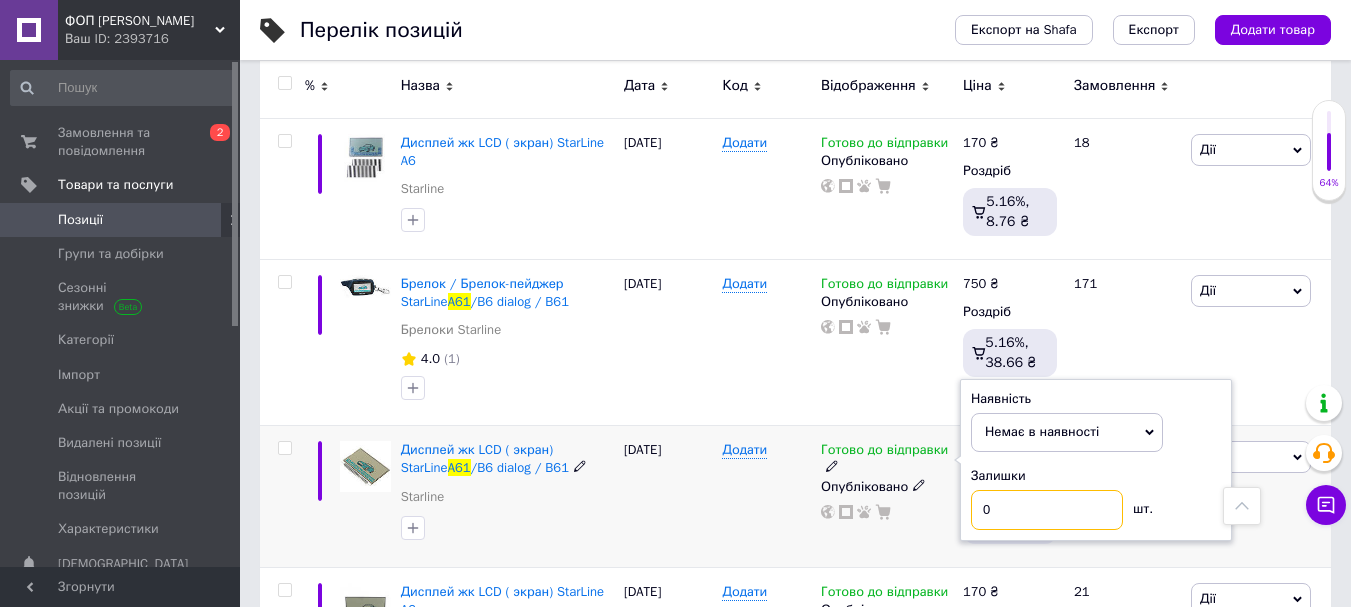 type on "0" 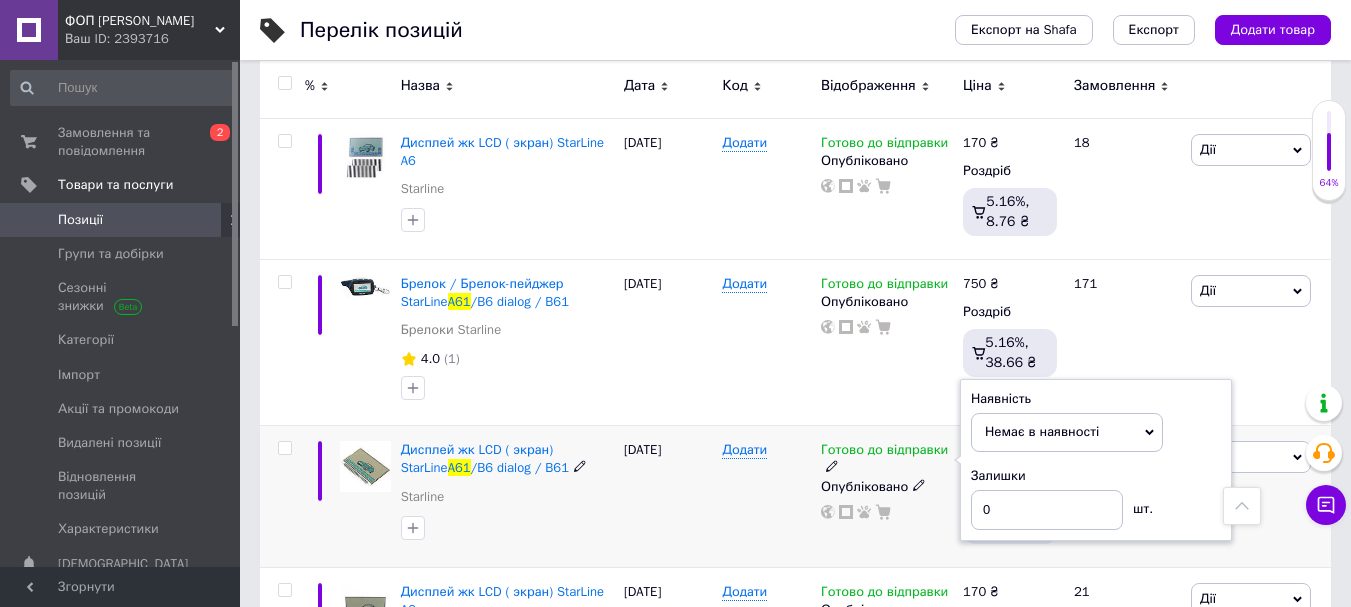click on "Додати" at bounding box center (766, 496) 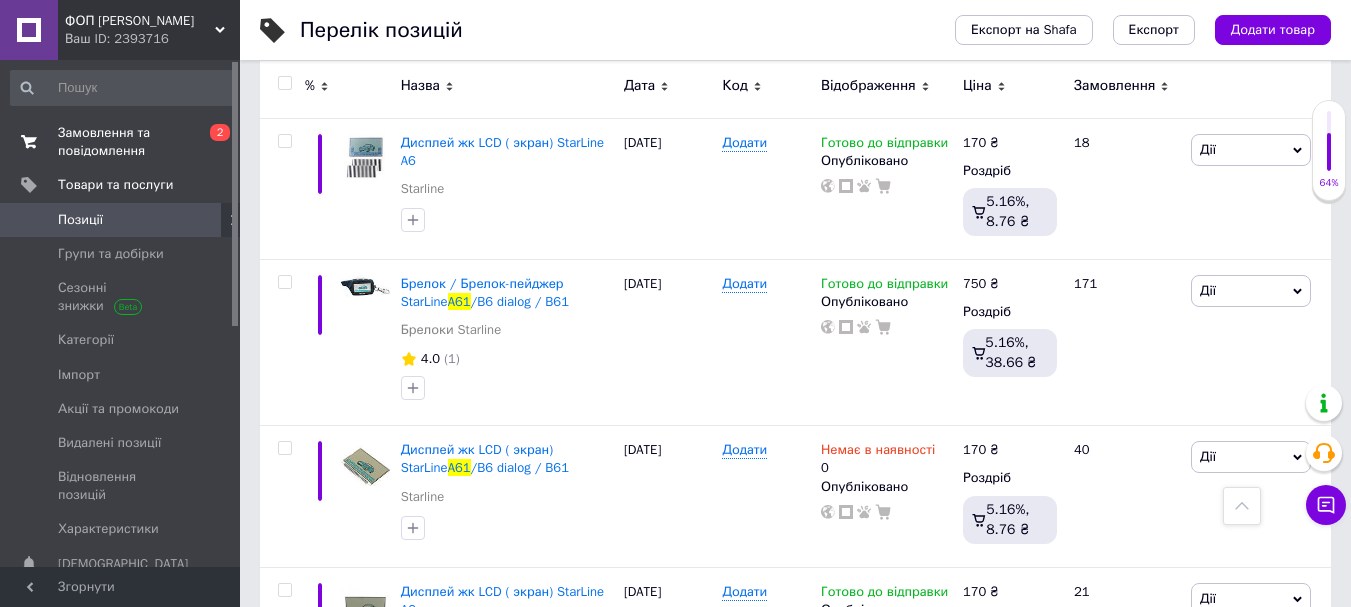 click on "Замовлення та повідомлення" at bounding box center [121, 142] 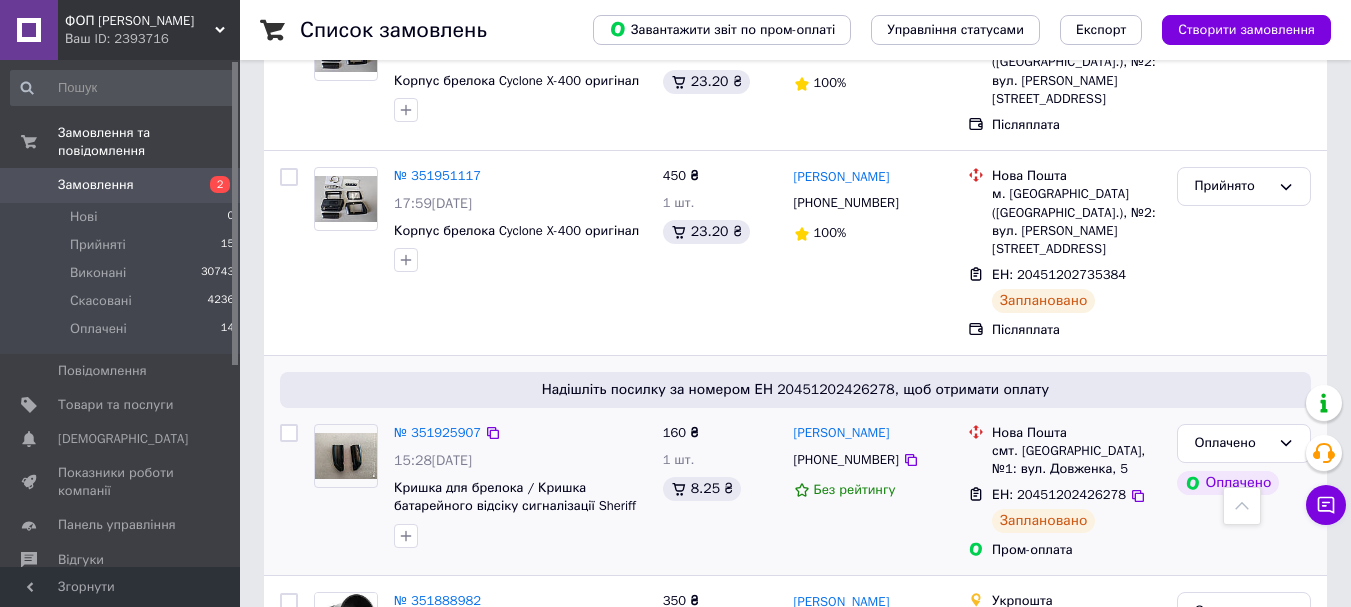 scroll, scrollTop: 2204, scrollLeft: 0, axis: vertical 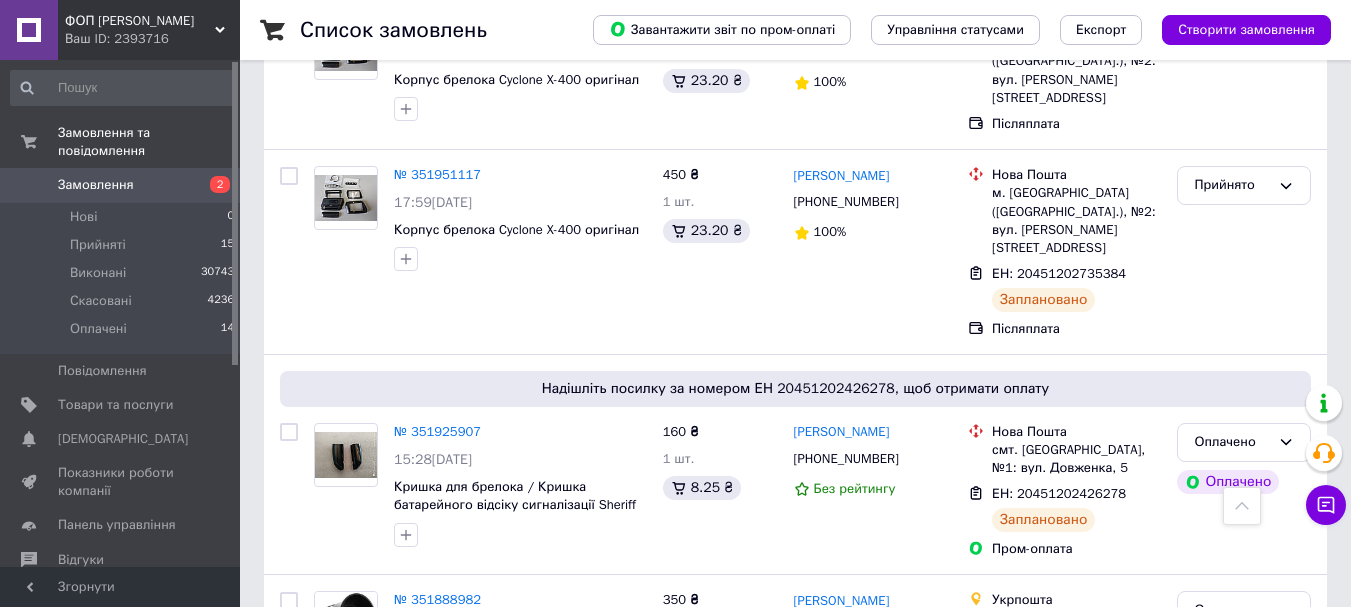click on "Замовлення" at bounding box center [121, 185] 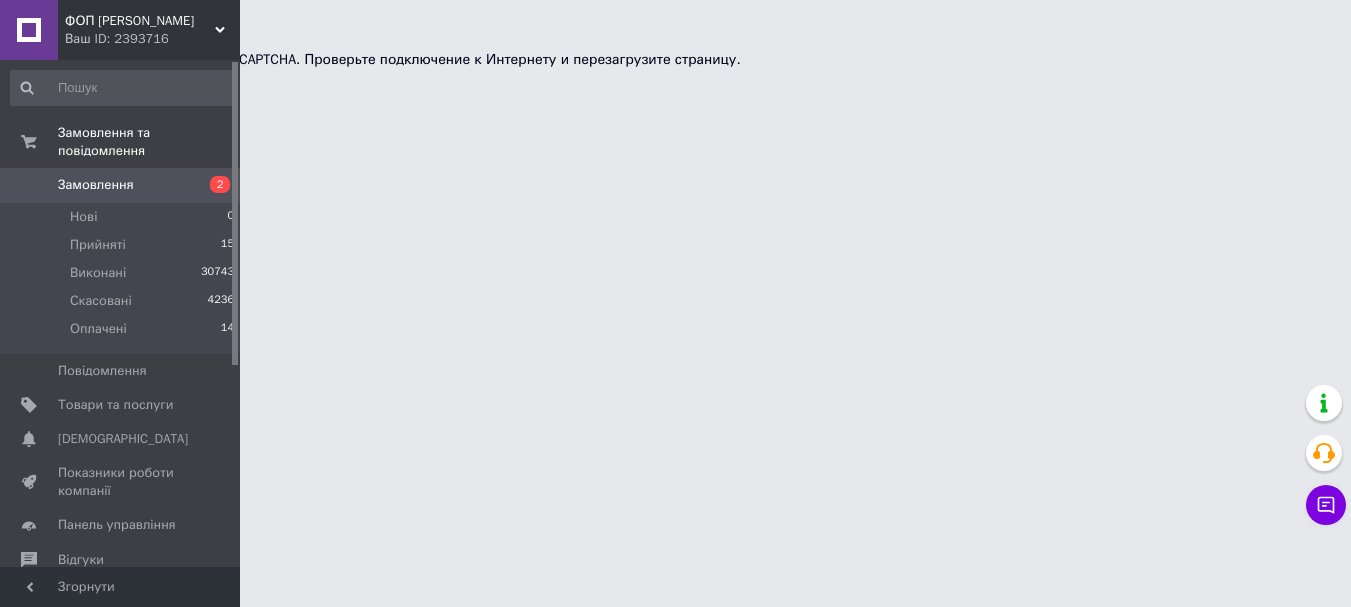 scroll, scrollTop: 0, scrollLeft: 0, axis: both 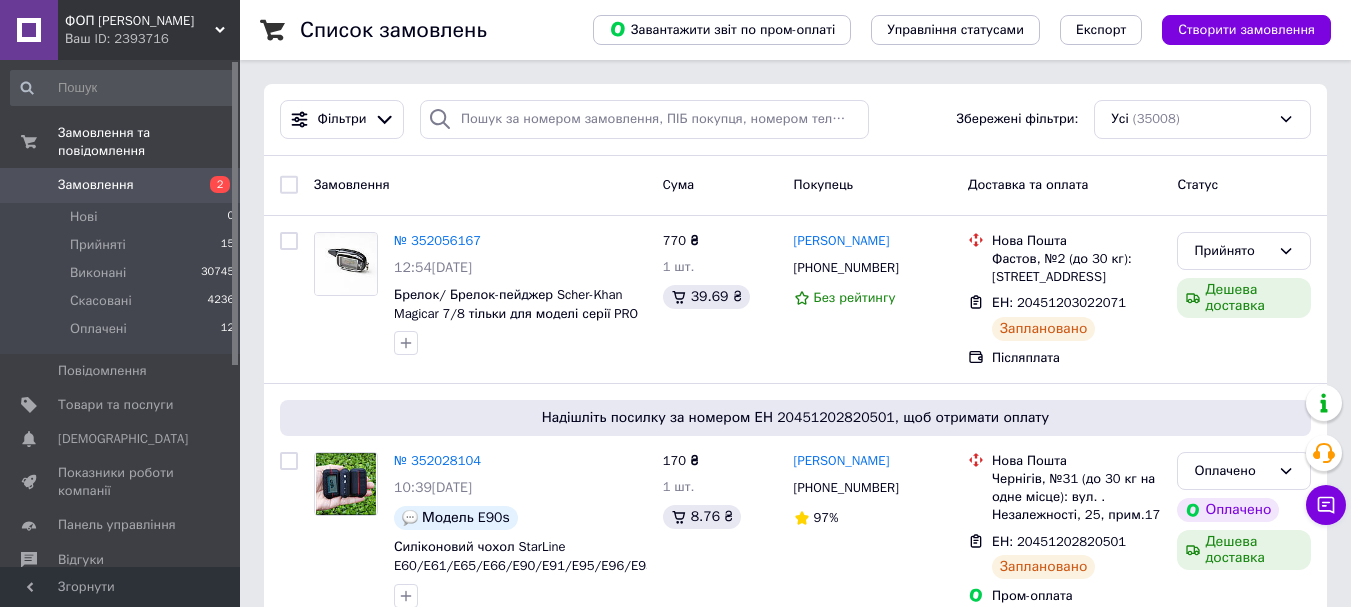 click on "2" at bounding box center [212, 185] 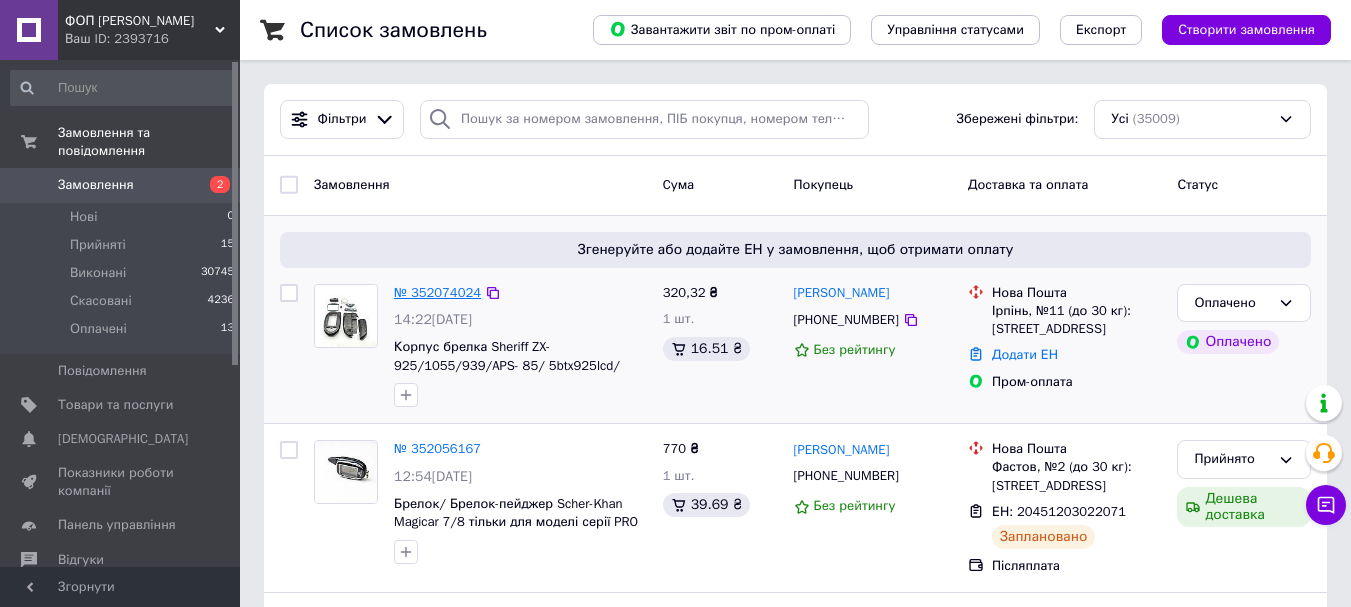click on "№ 352074024" at bounding box center [437, 292] 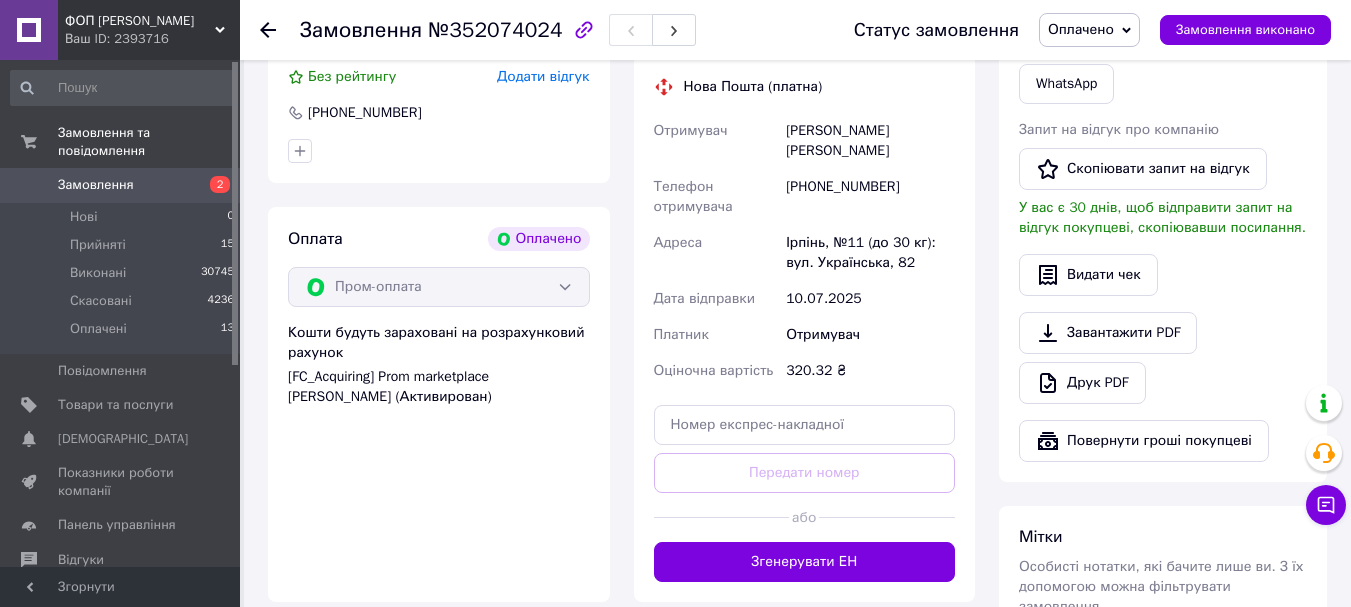 scroll, scrollTop: 600, scrollLeft: 0, axis: vertical 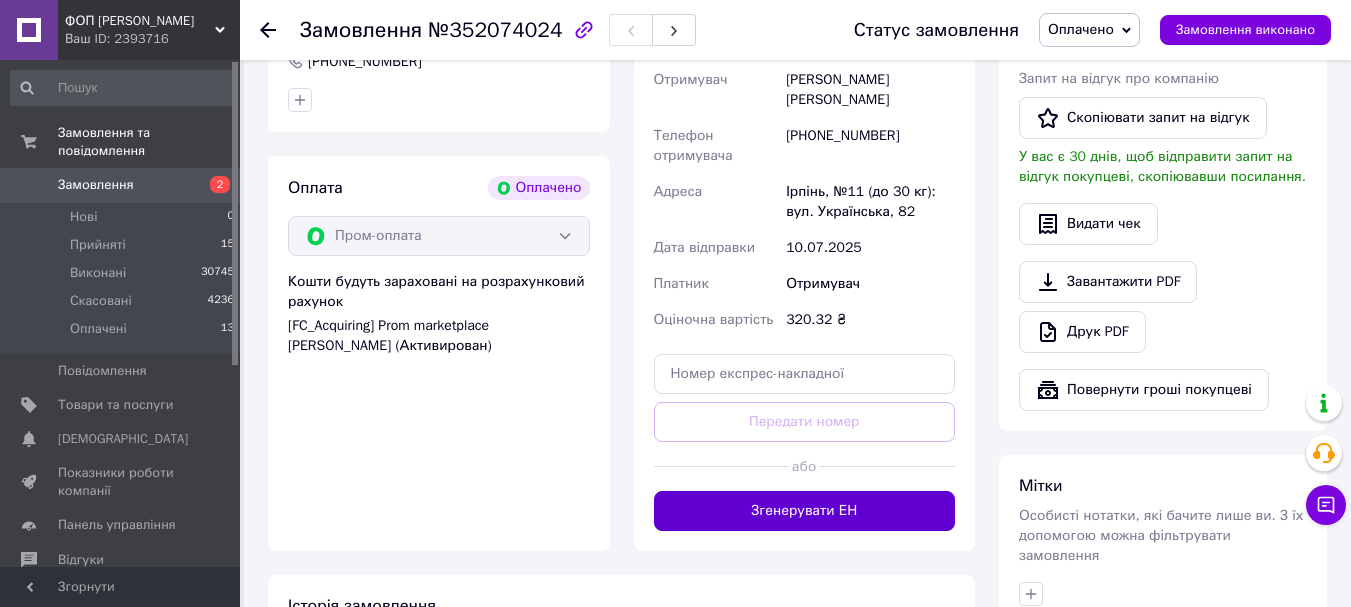 click on "Згенерувати ЕН" at bounding box center (805, 511) 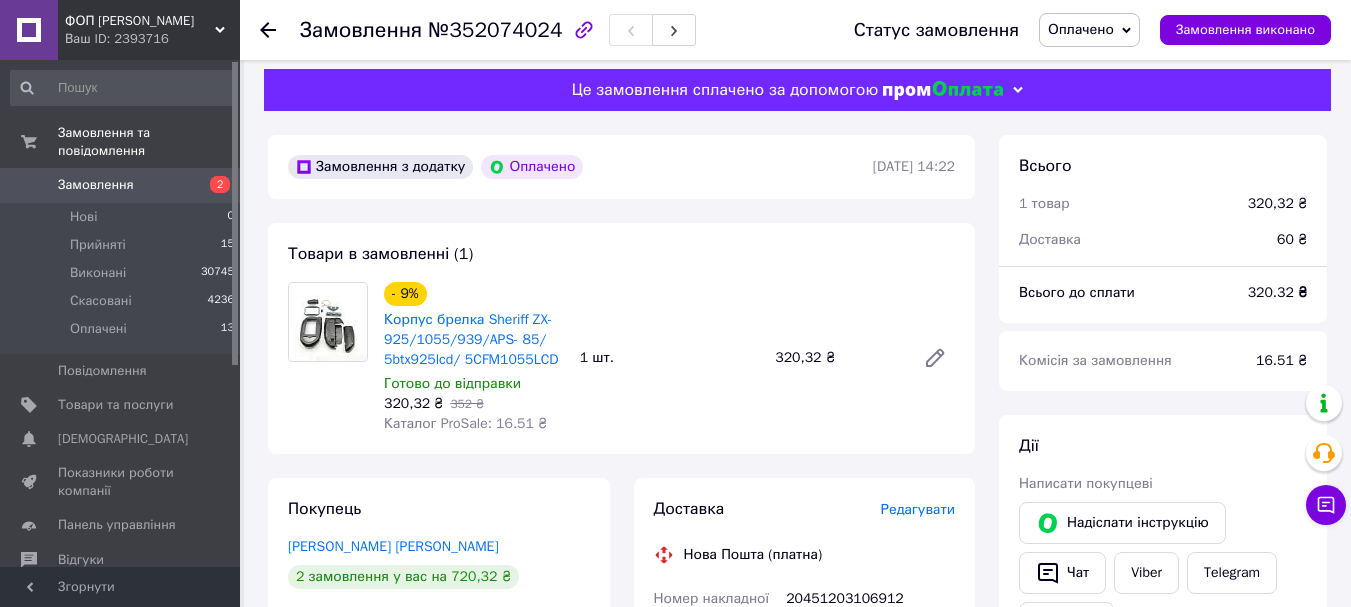 scroll, scrollTop: 0, scrollLeft: 0, axis: both 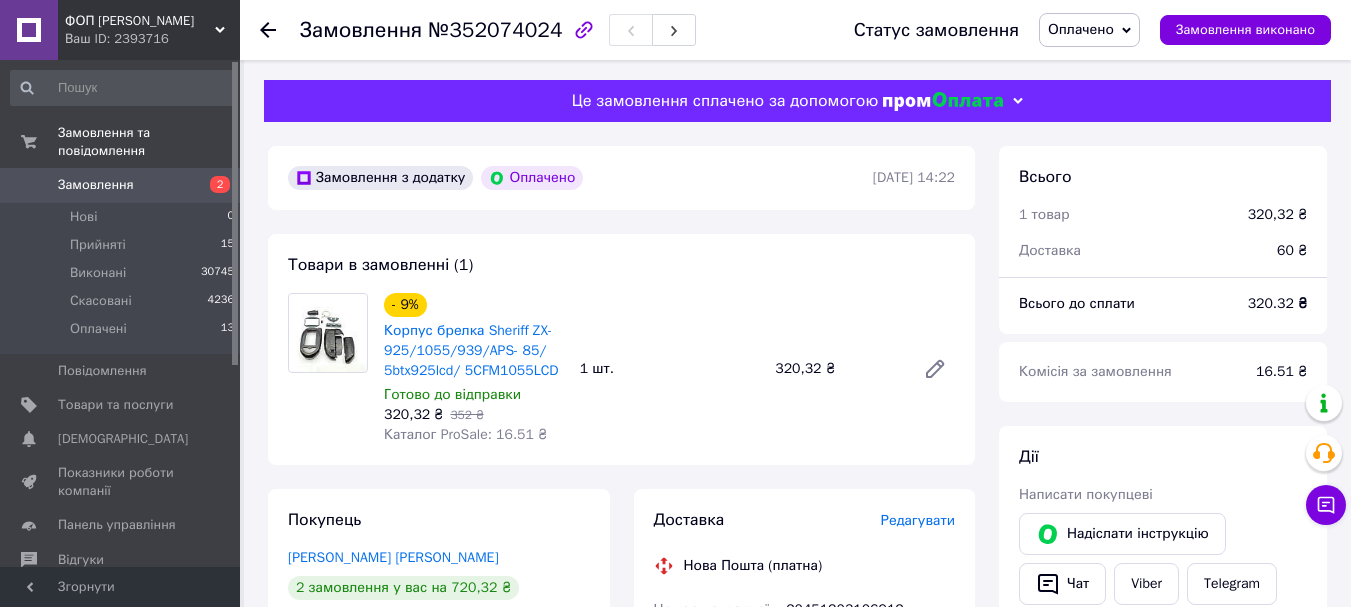 click on "Замовлення" at bounding box center (121, 185) 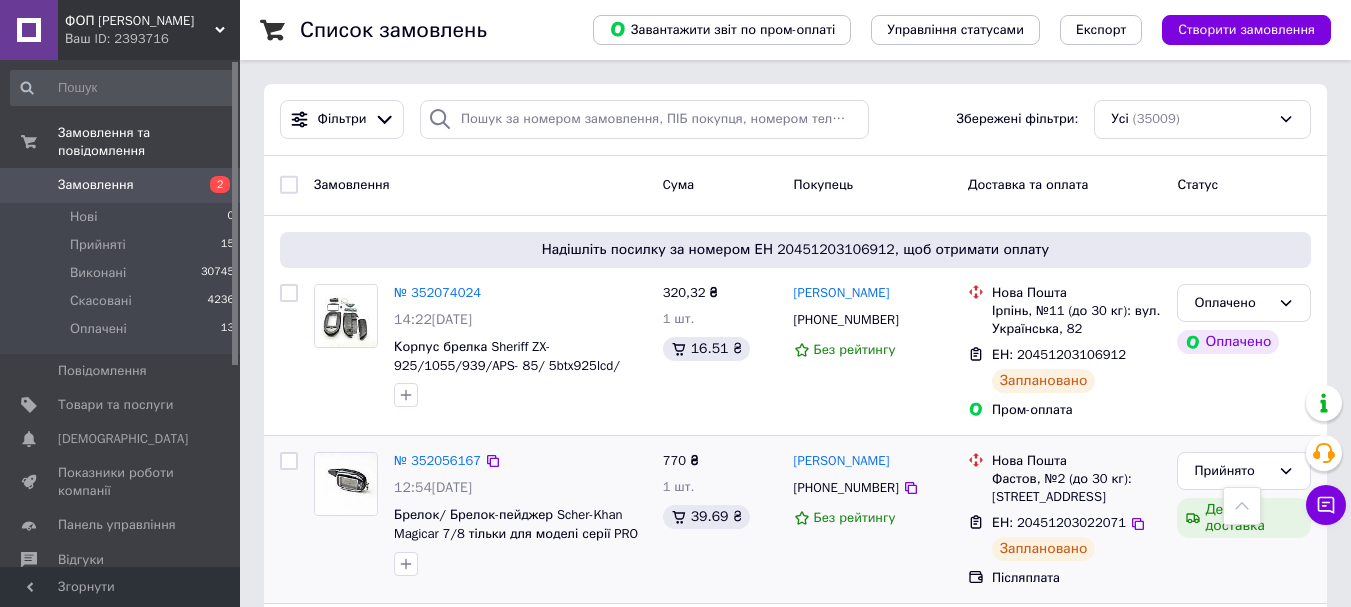 scroll, scrollTop: 552, scrollLeft: 0, axis: vertical 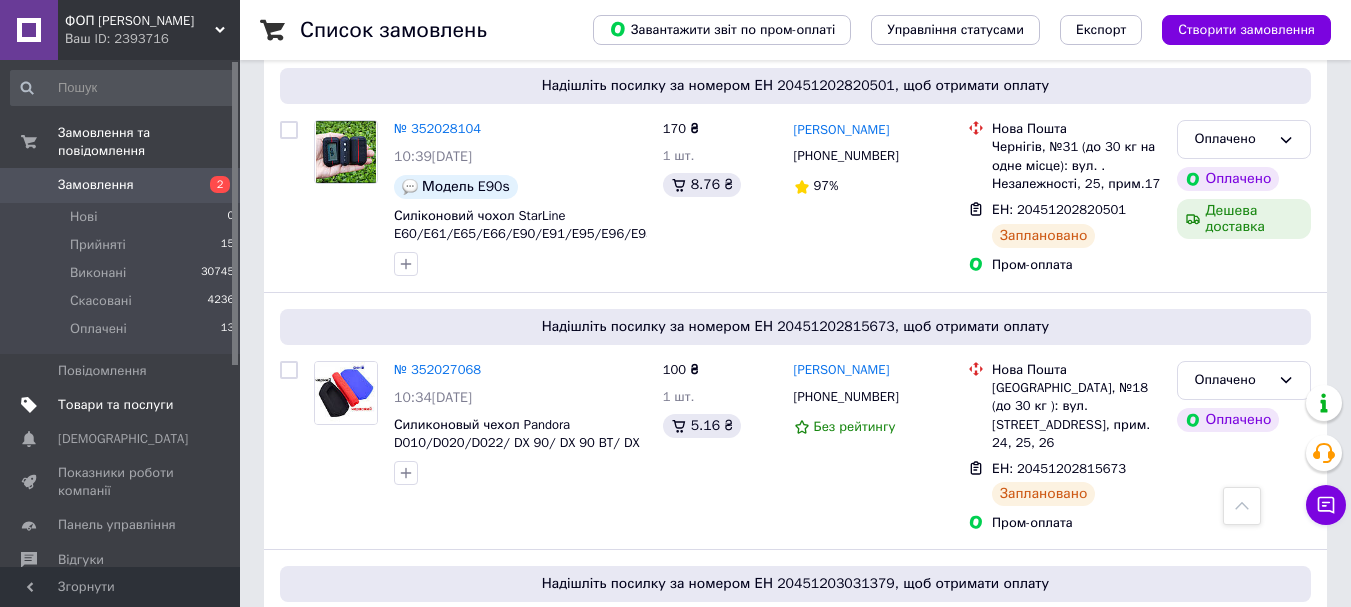 click on "Товари та послуги" at bounding box center [115, 405] 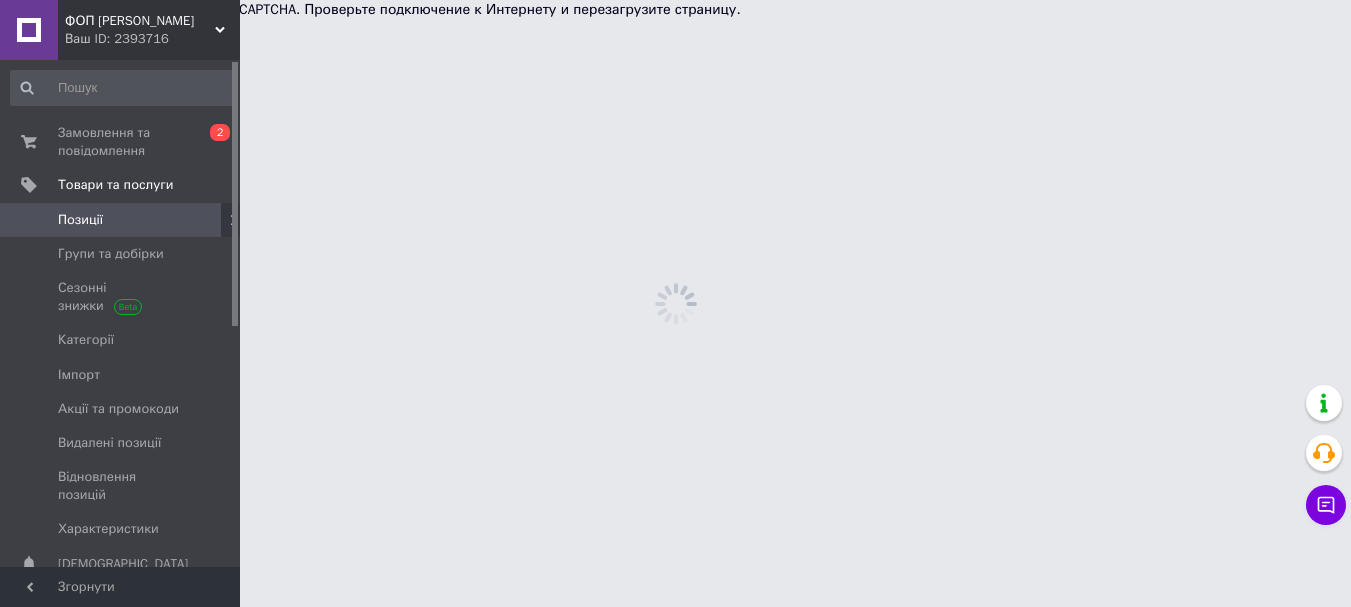 scroll, scrollTop: 0, scrollLeft: 0, axis: both 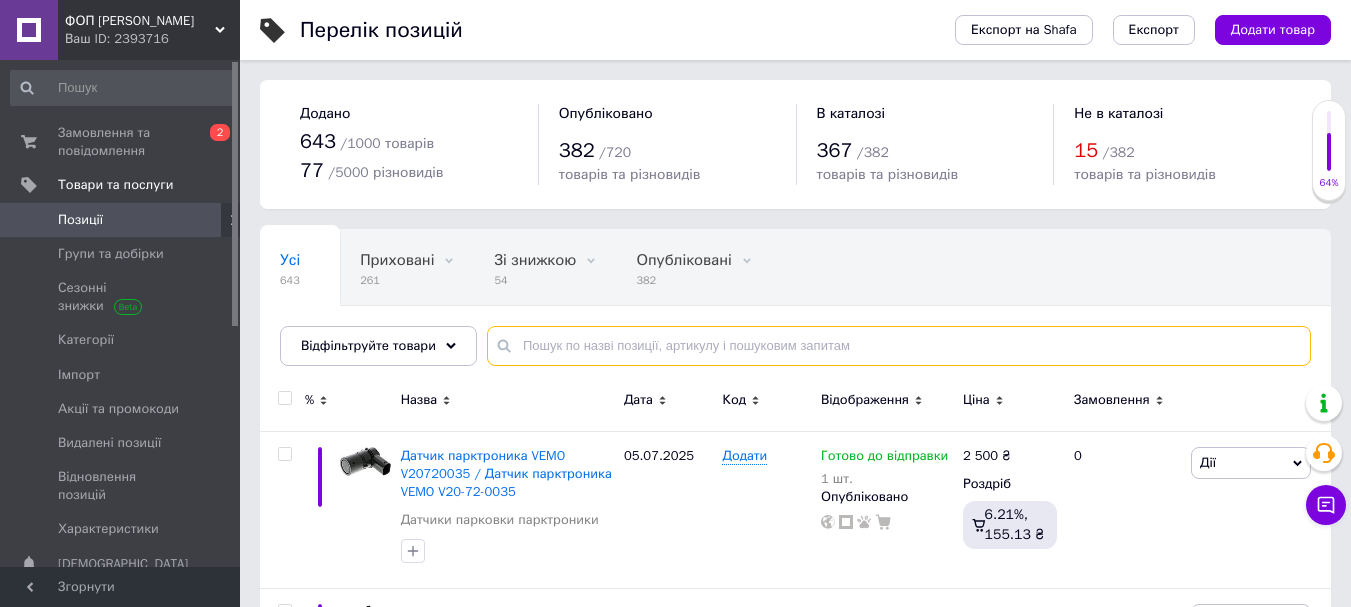 click at bounding box center [899, 346] 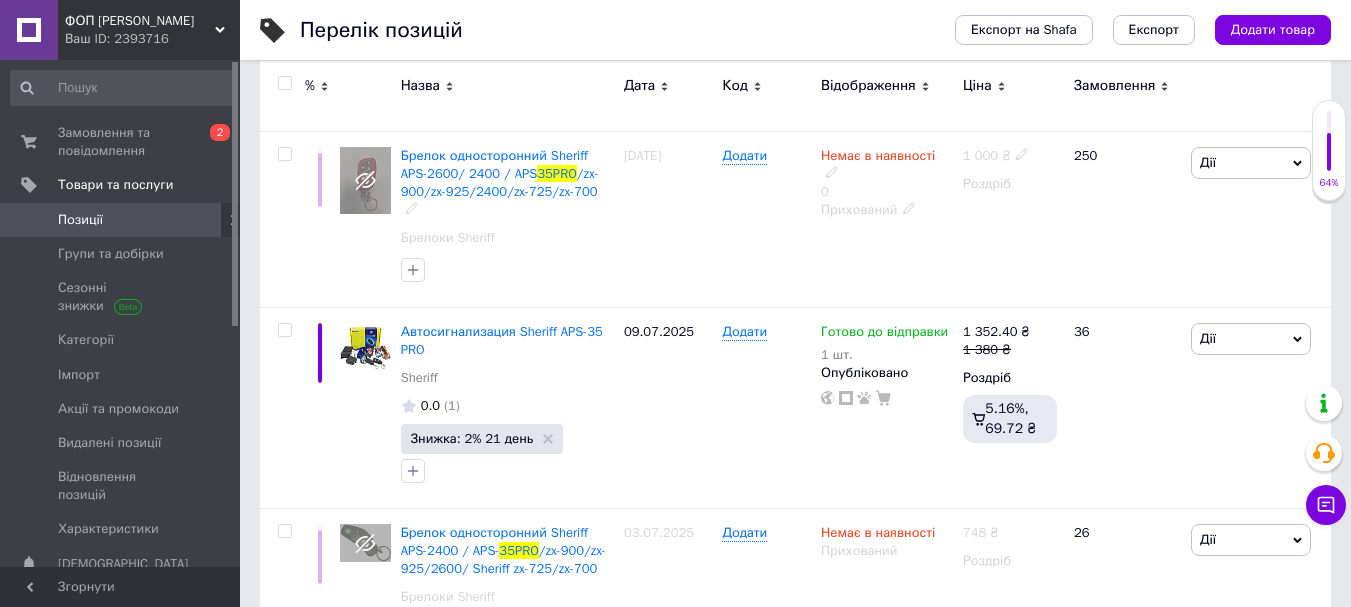 scroll, scrollTop: 500, scrollLeft: 0, axis: vertical 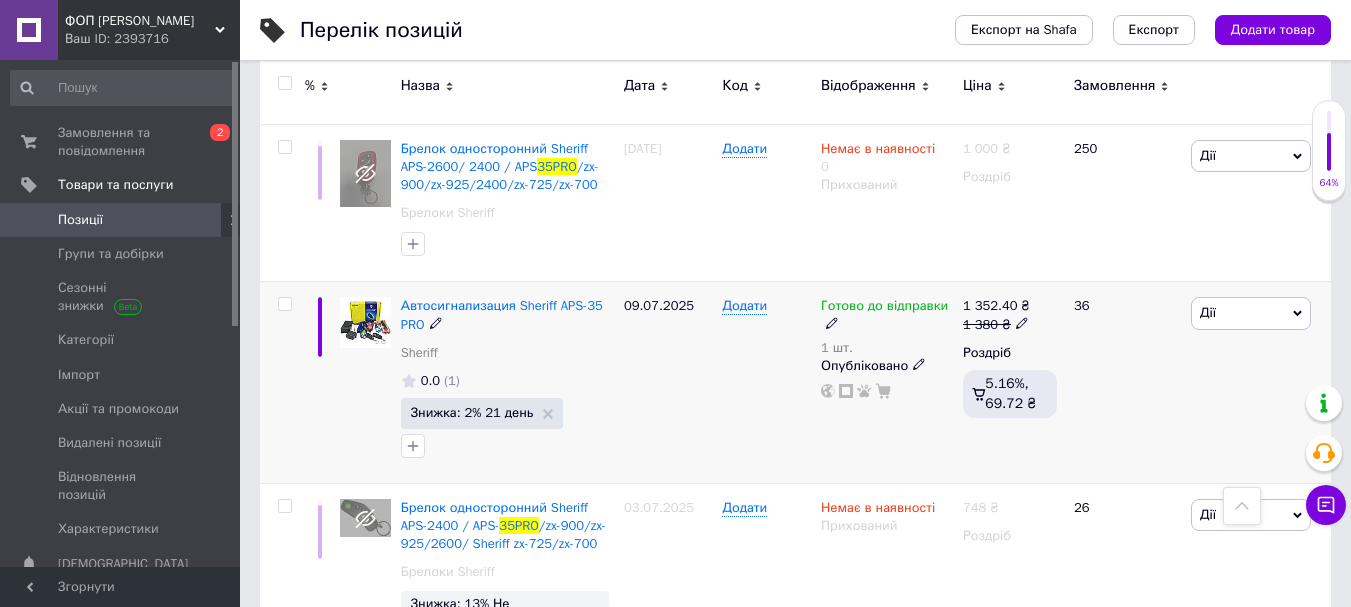 type on "35pro" 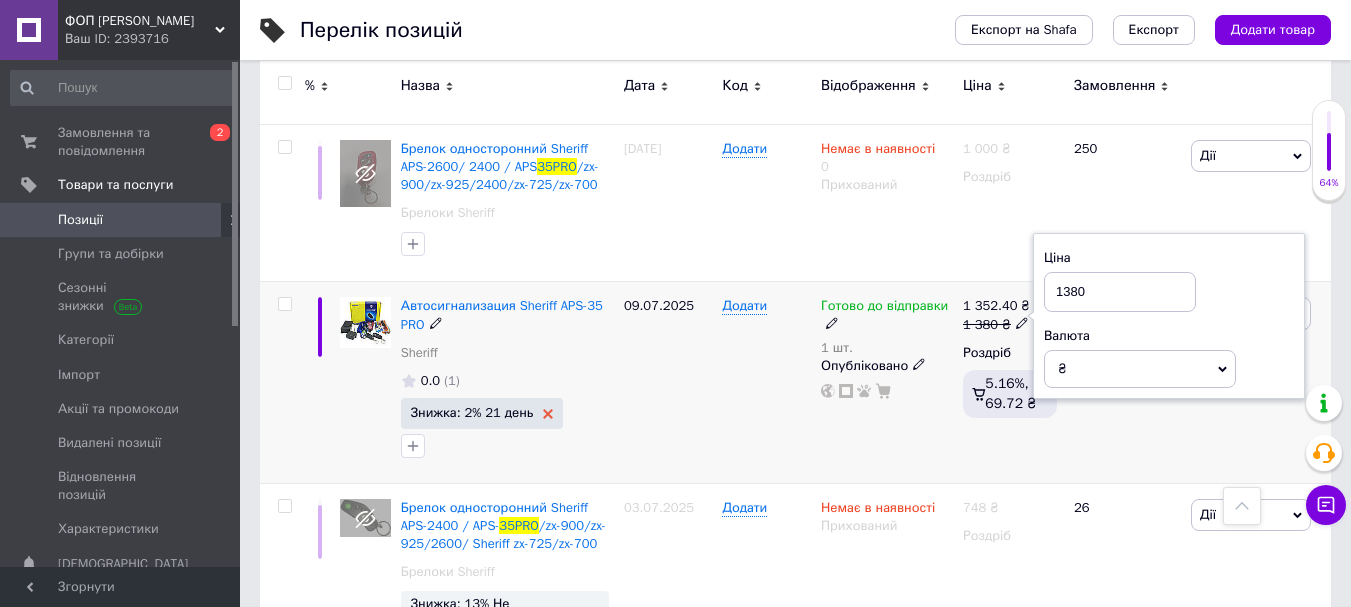 click 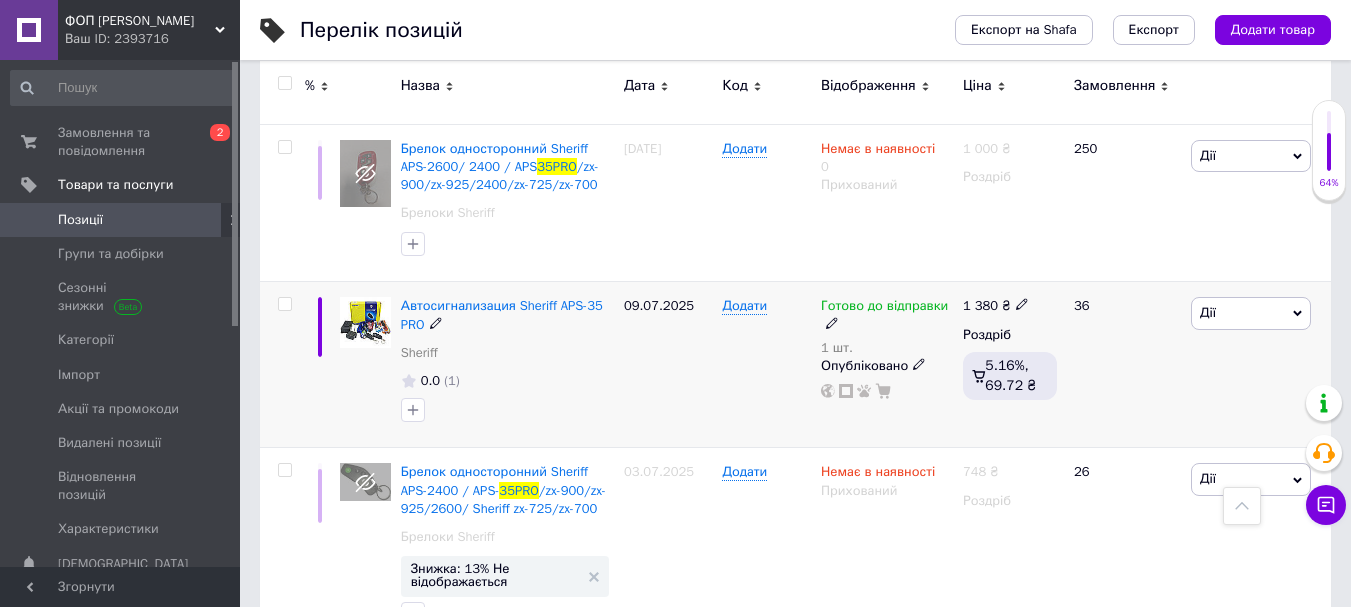click on "1 380" at bounding box center (980, 305) 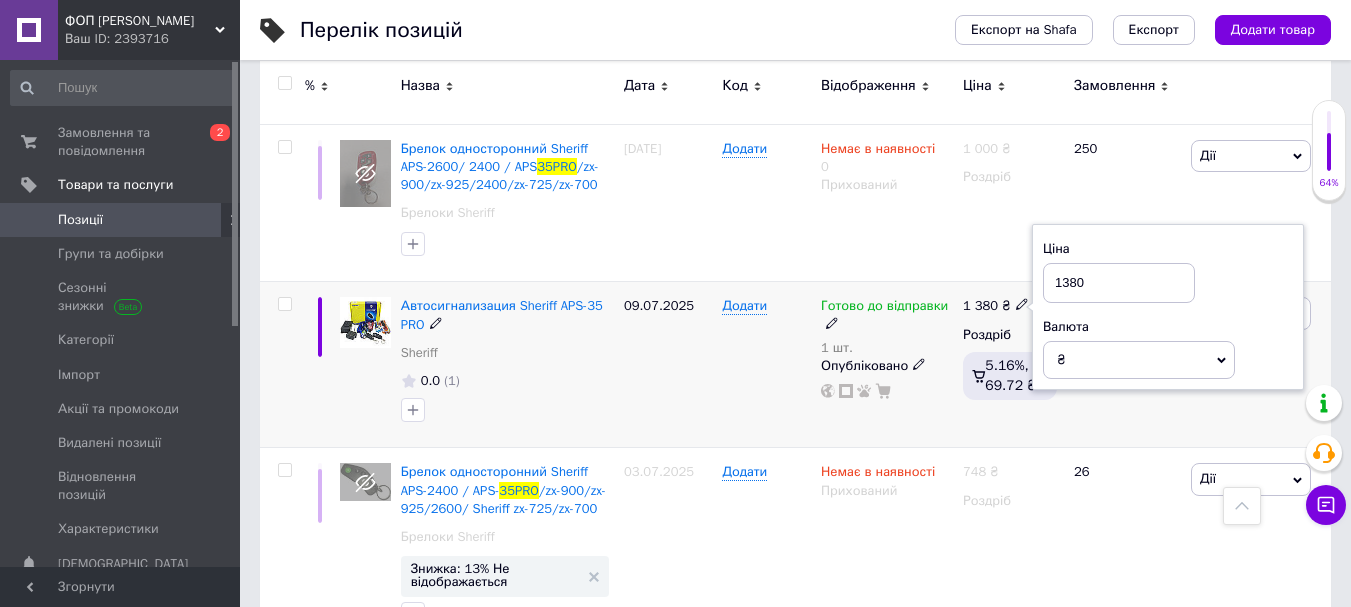 click on "1380" at bounding box center [1119, 283] 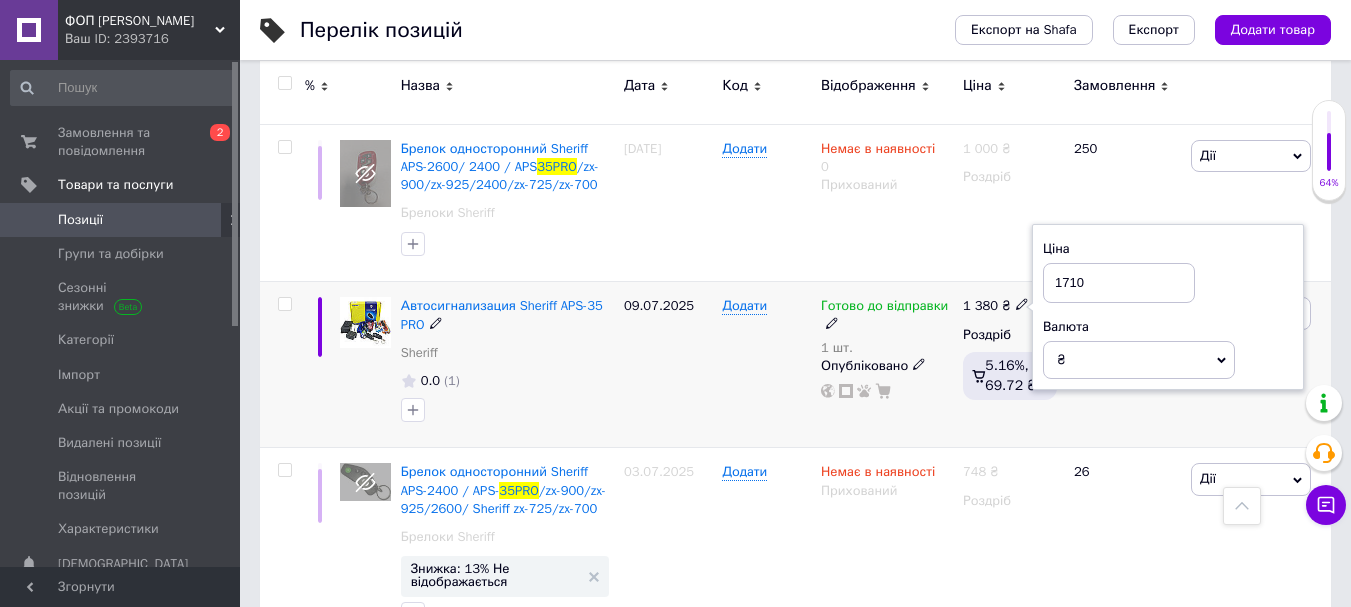 type on "1710" 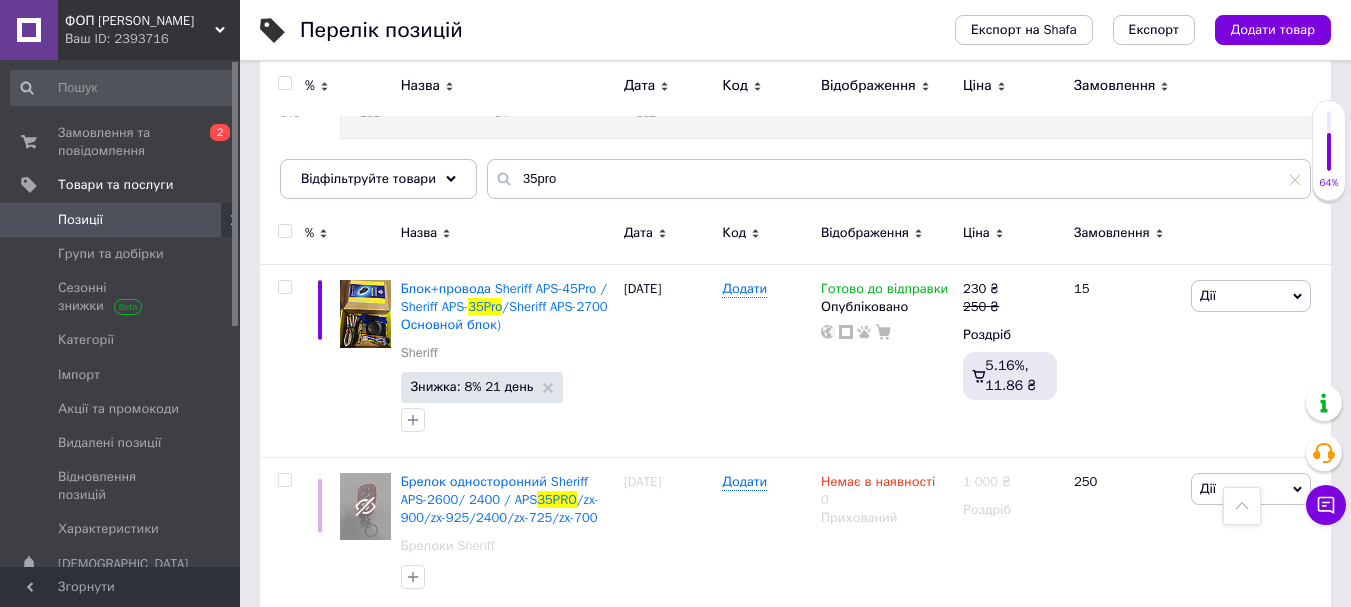 scroll, scrollTop: 0, scrollLeft: 0, axis: both 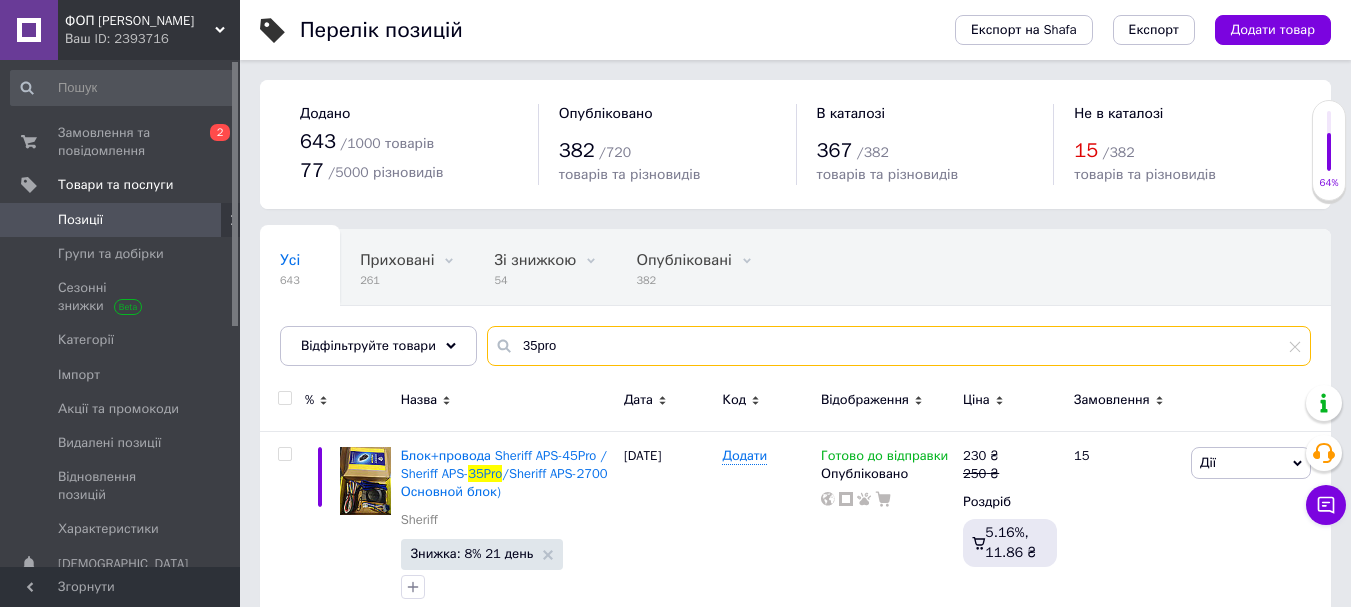click on "35pro" at bounding box center (899, 346) 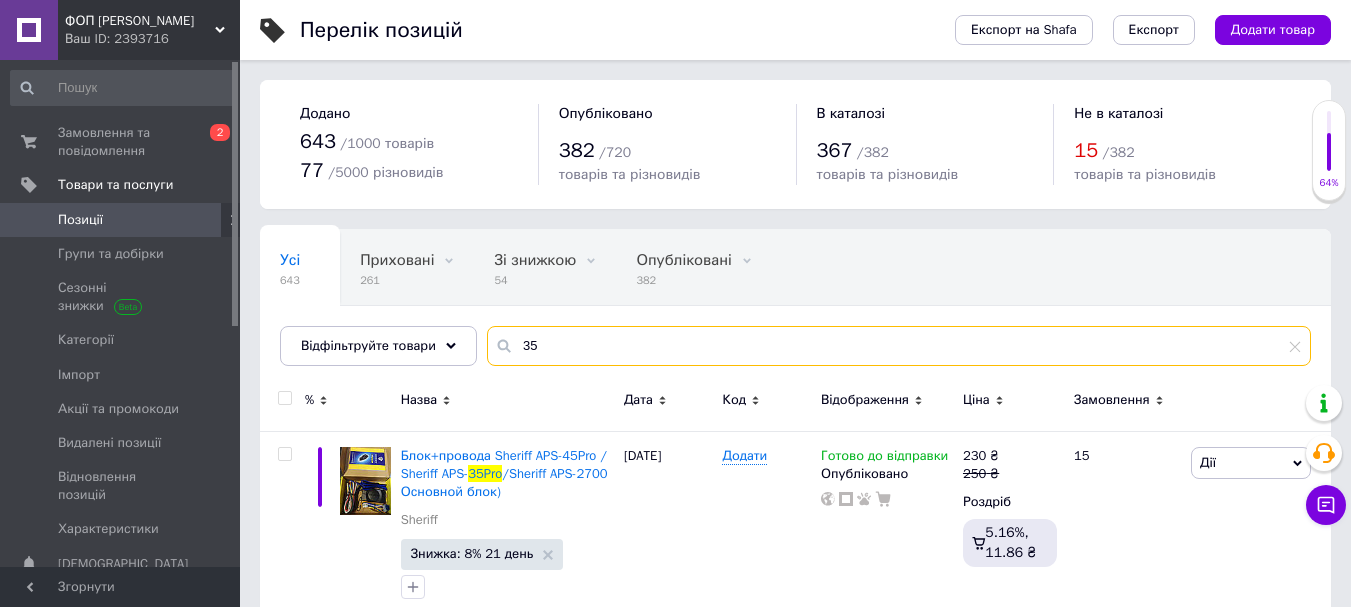 type on "3" 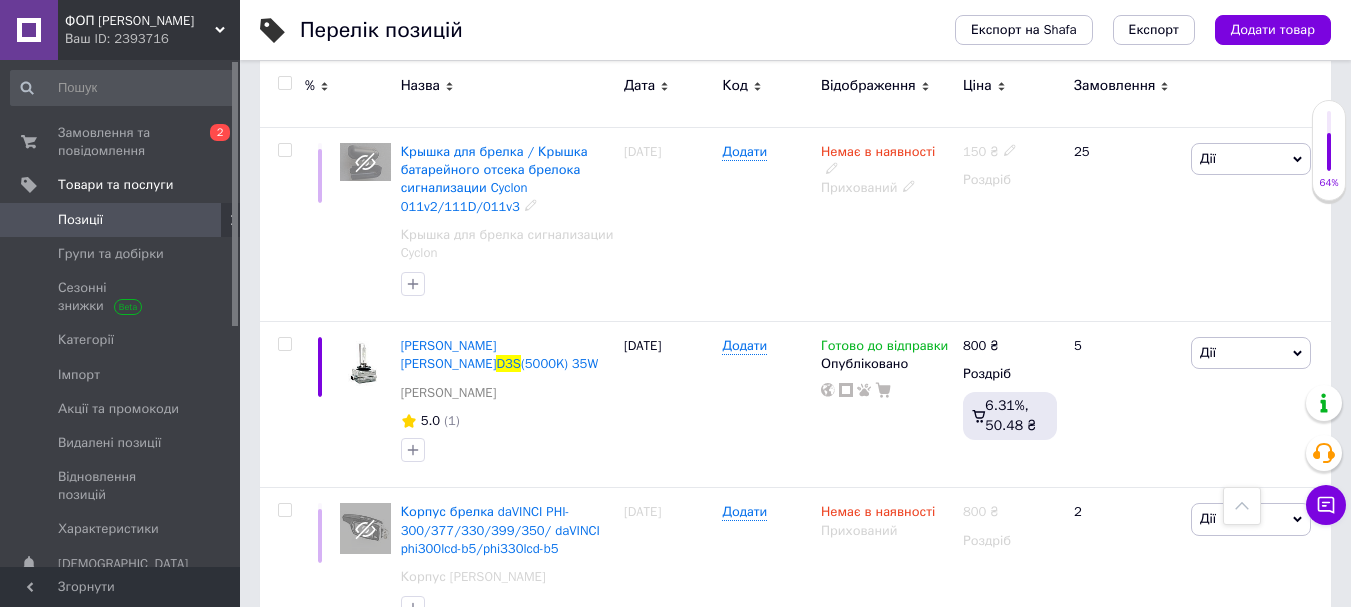 scroll, scrollTop: 800, scrollLeft: 0, axis: vertical 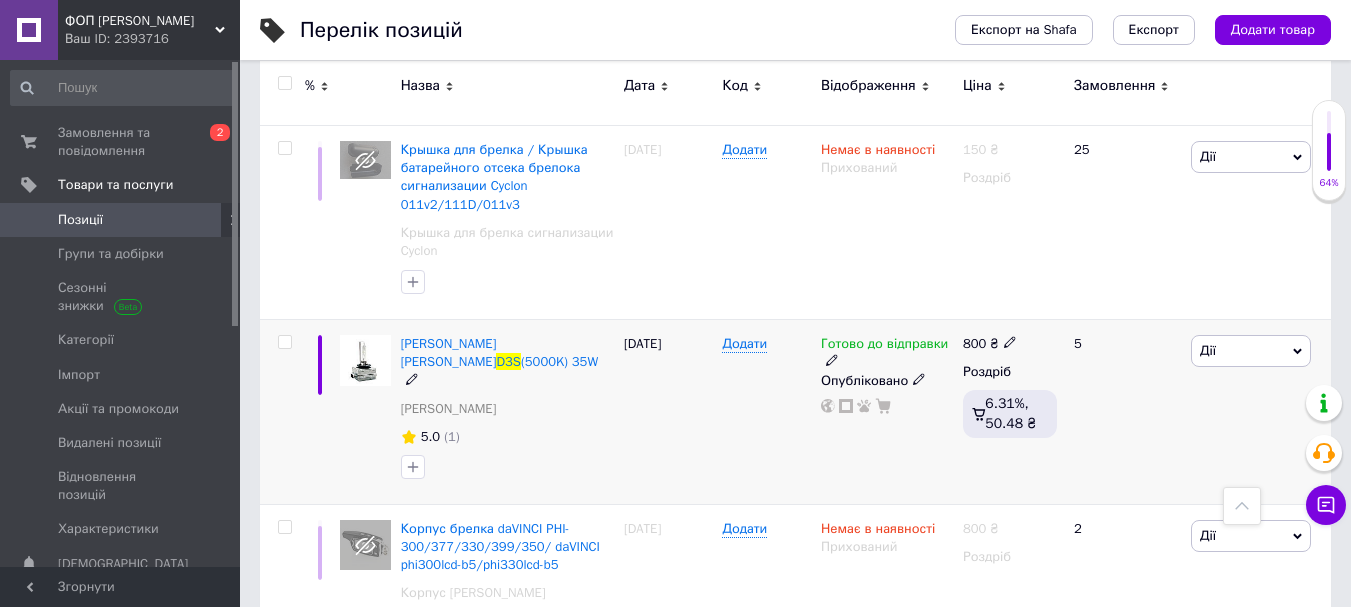 type on "d3s" 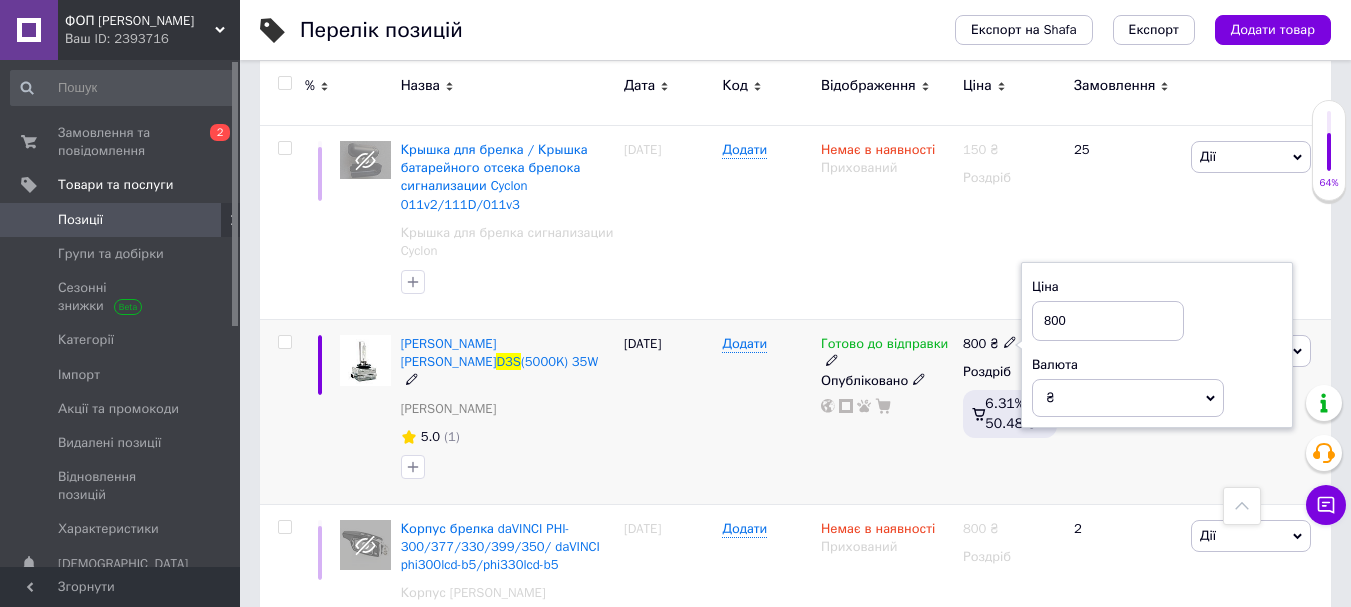 click on "800" at bounding box center [1108, 321] 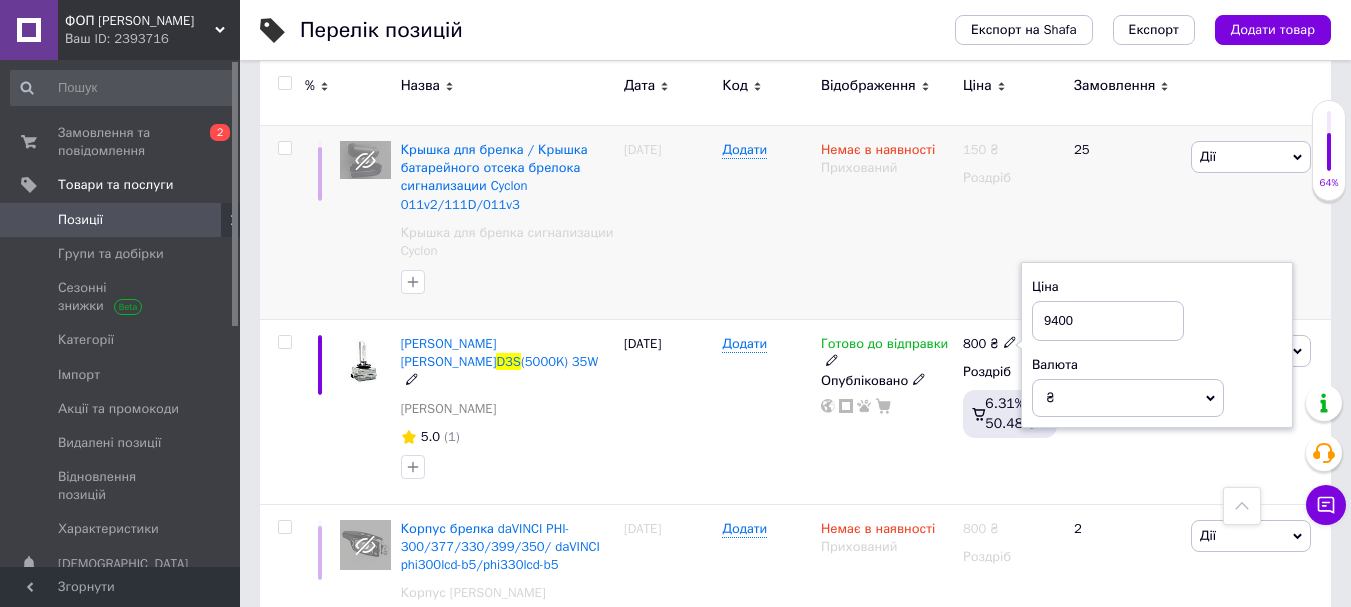 type on "9400" 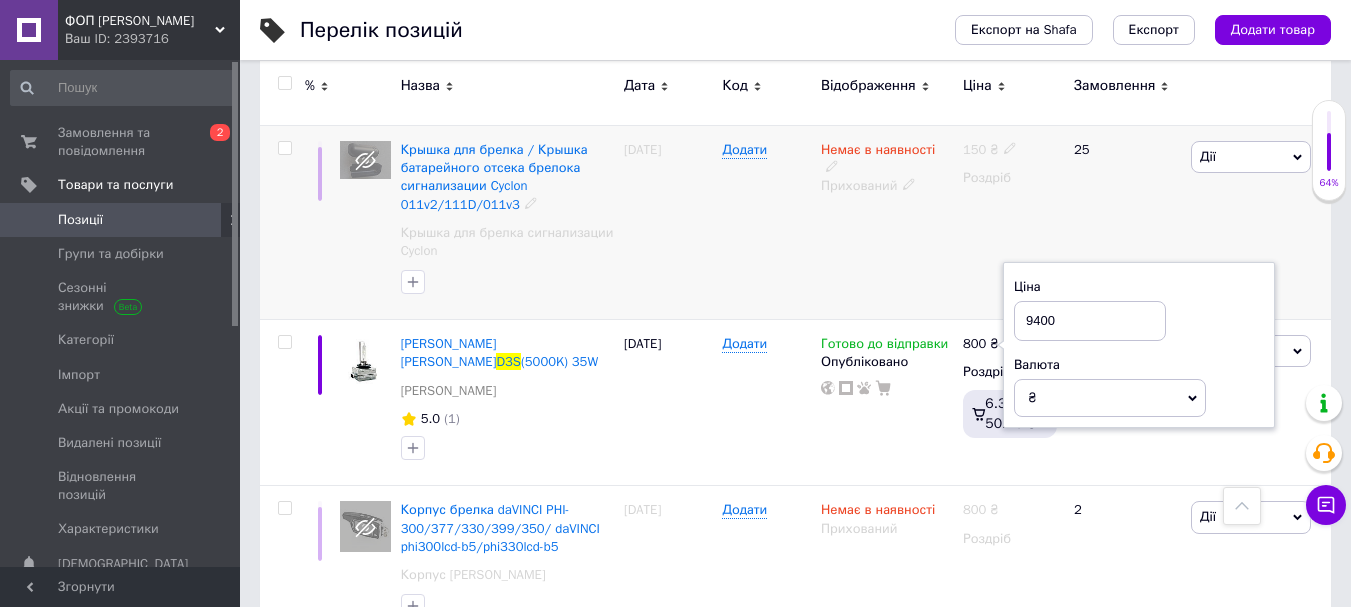 click on "Немає в наявності Прихований" at bounding box center (887, 223) 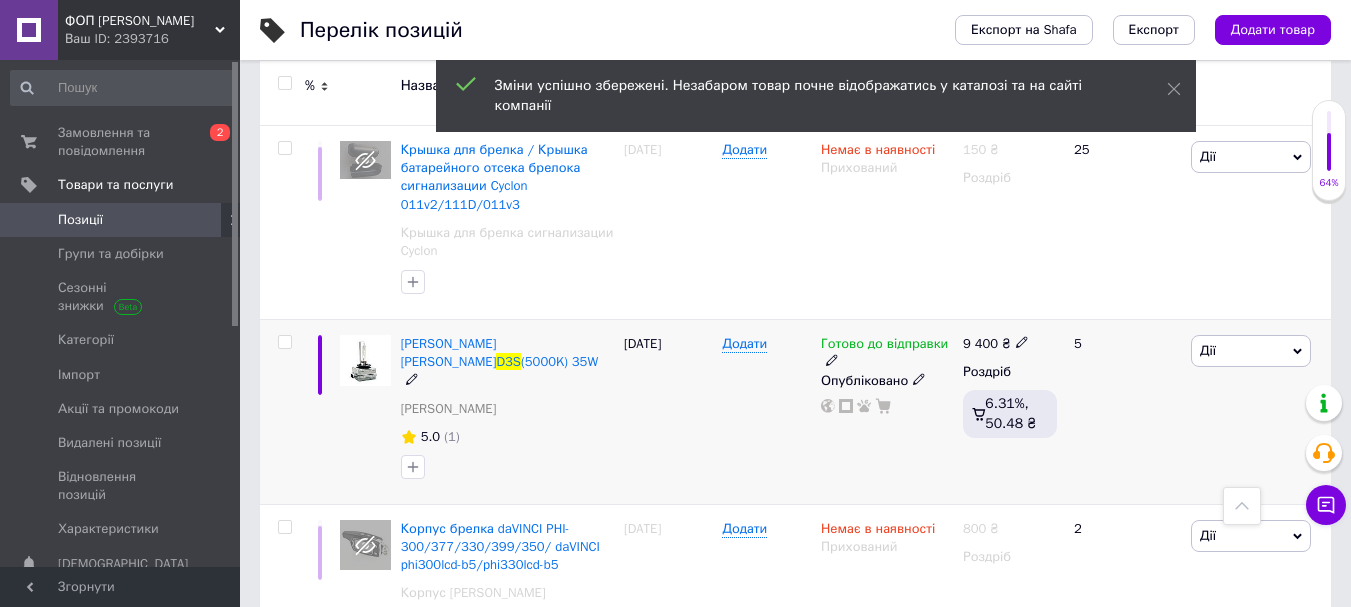 click on "9 400" at bounding box center (980, 343) 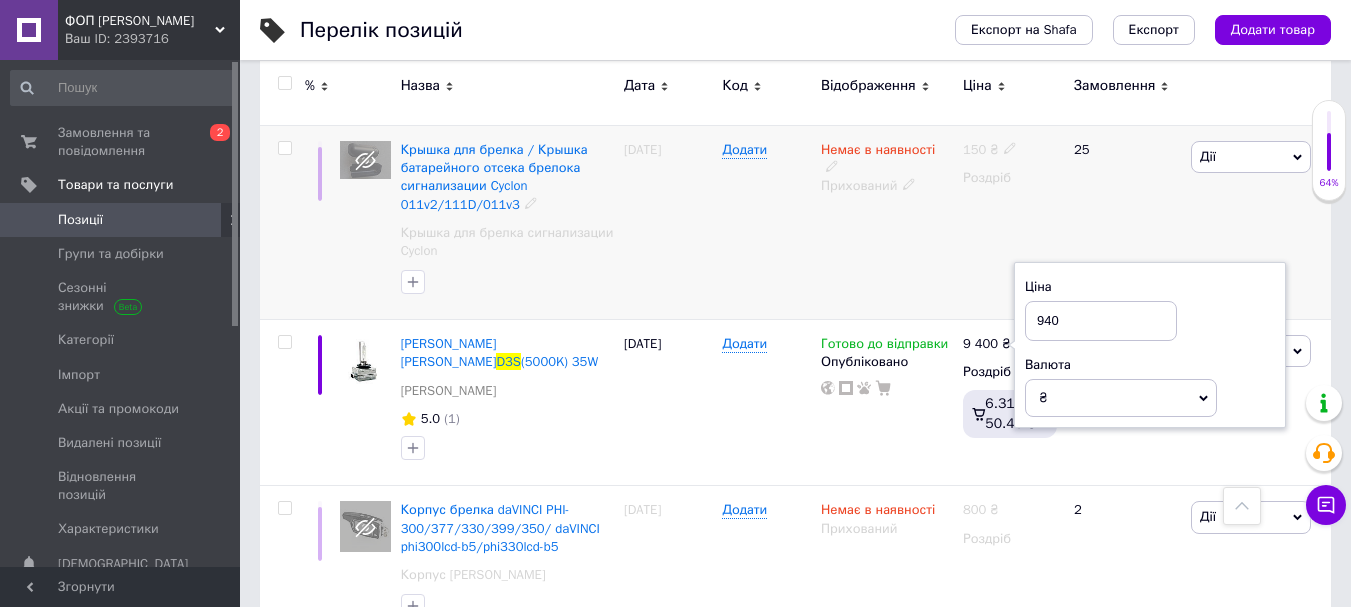 type on "940" 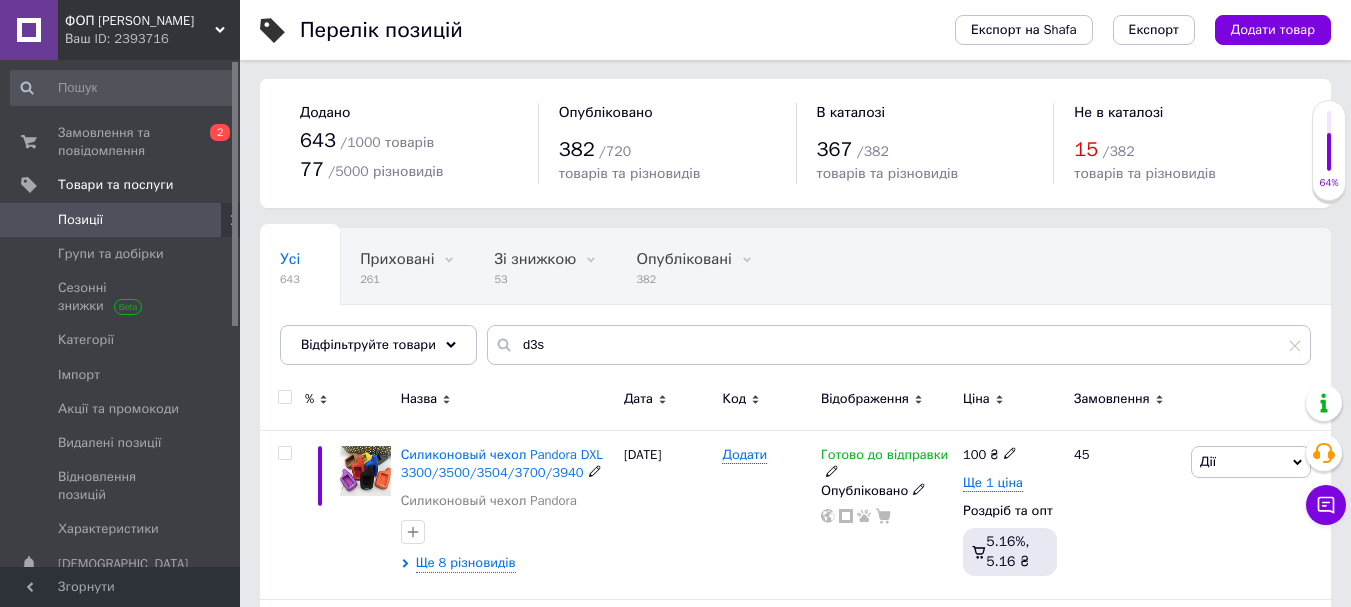 scroll, scrollTop: 0, scrollLeft: 0, axis: both 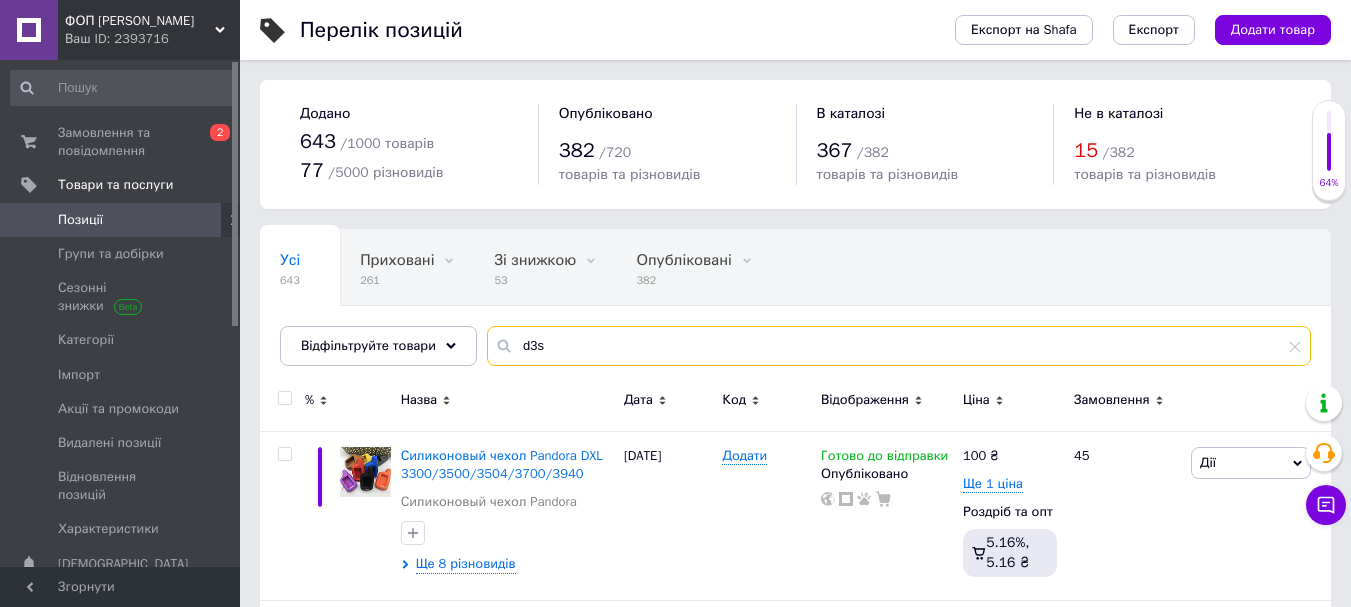 click on "d3s" at bounding box center [899, 346] 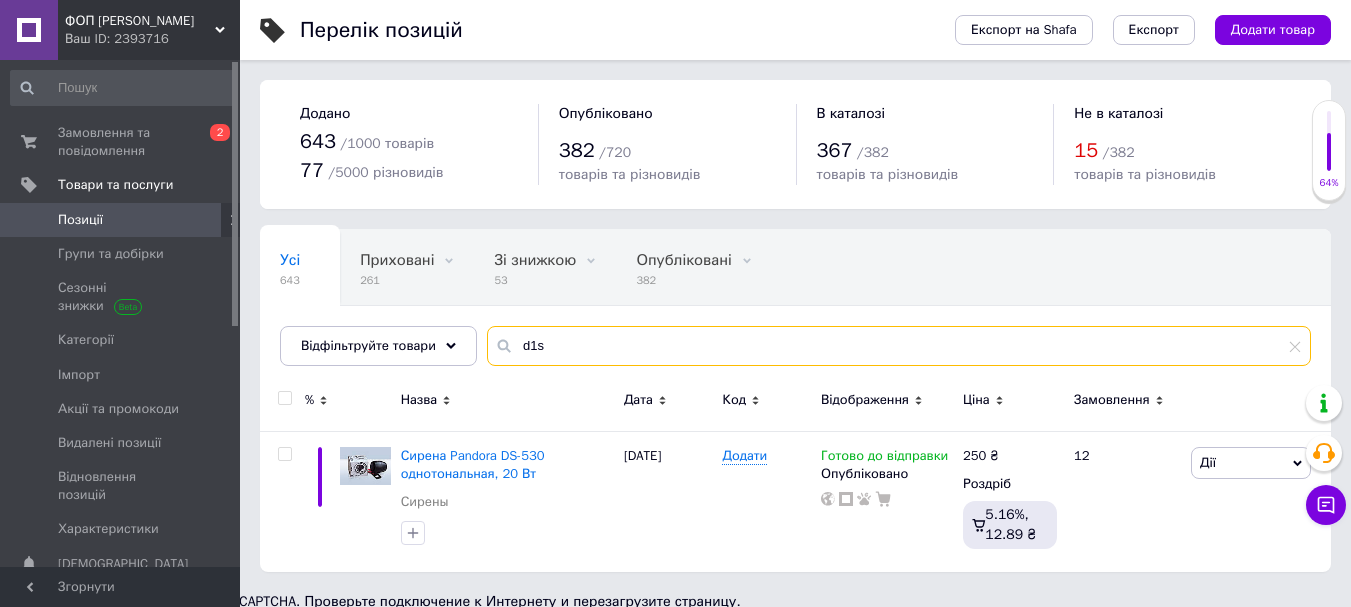 scroll, scrollTop: 5, scrollLeft: 0, axis: vertical 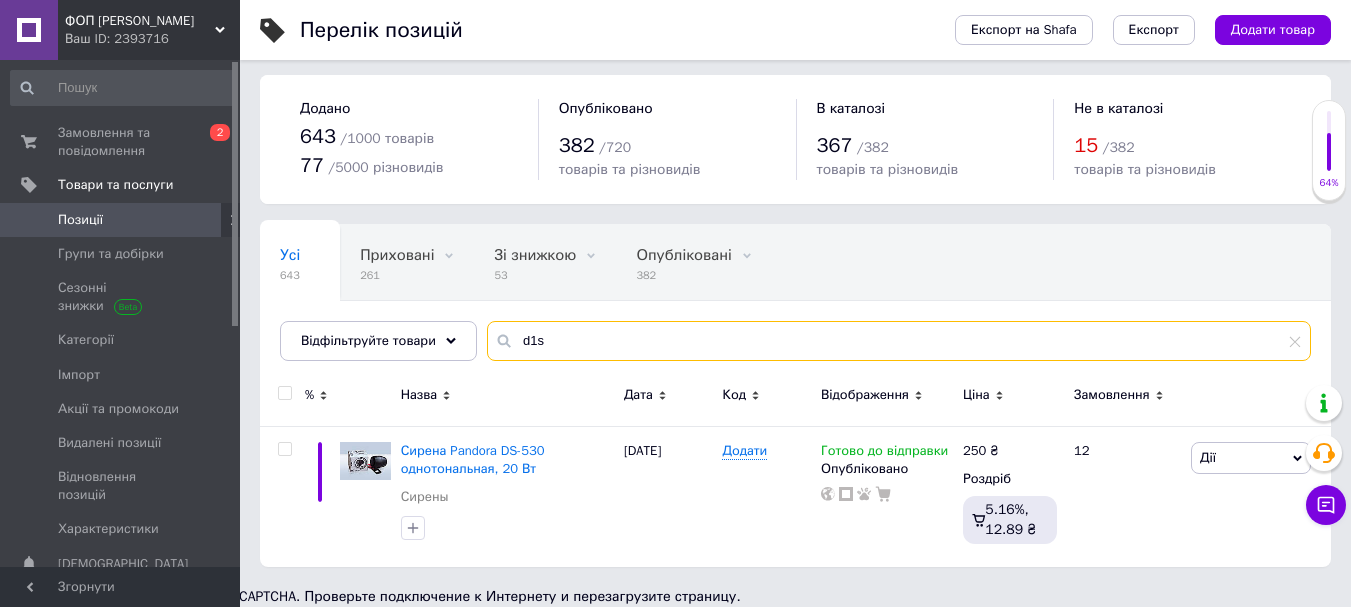 click on "d1s" at bounding box center [899, 341] 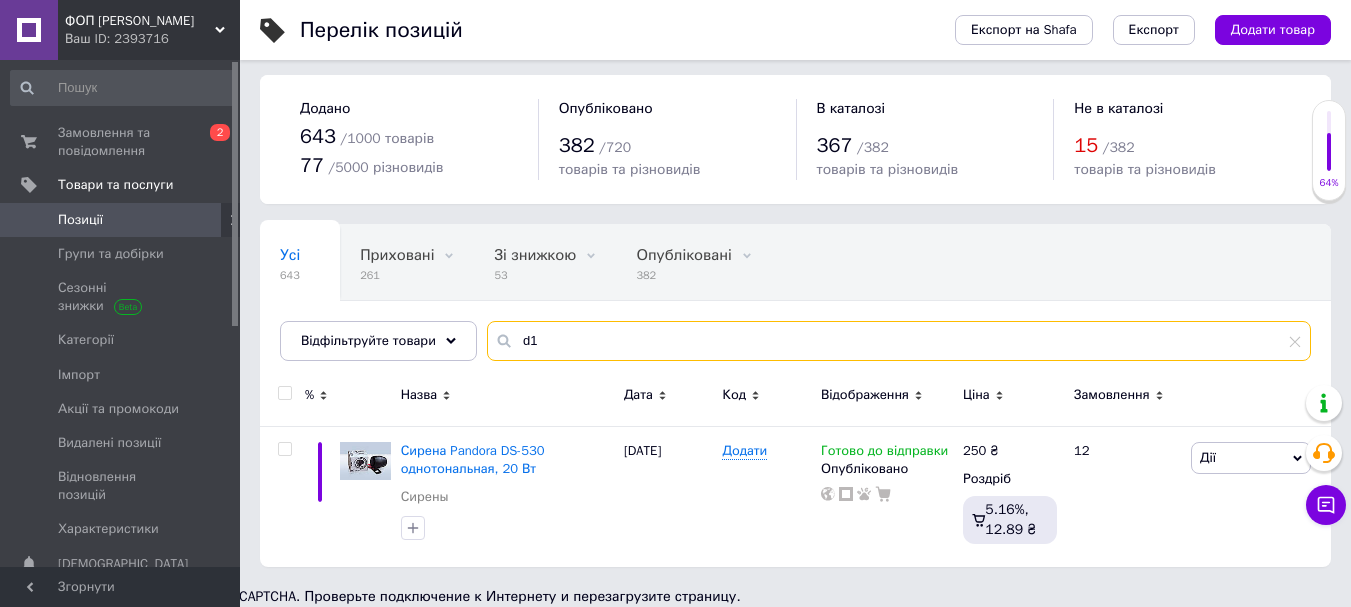 type on "d" 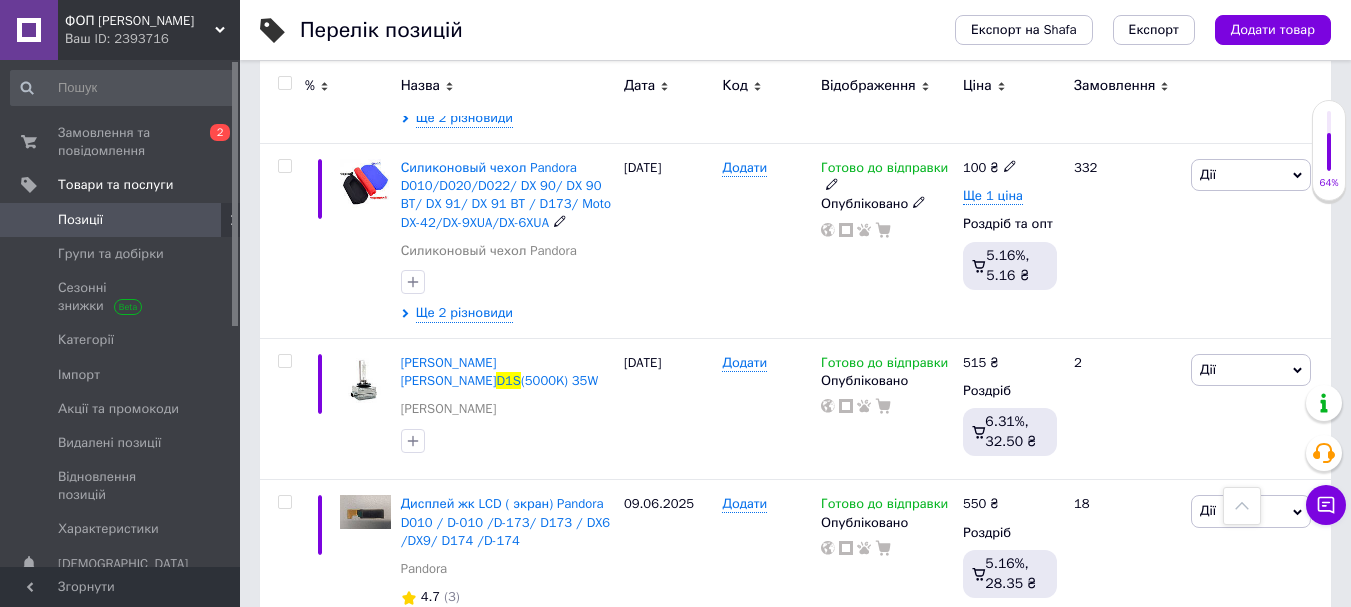 scroll, scrollTop: 505, scrollLeft: 0, axis: vertical 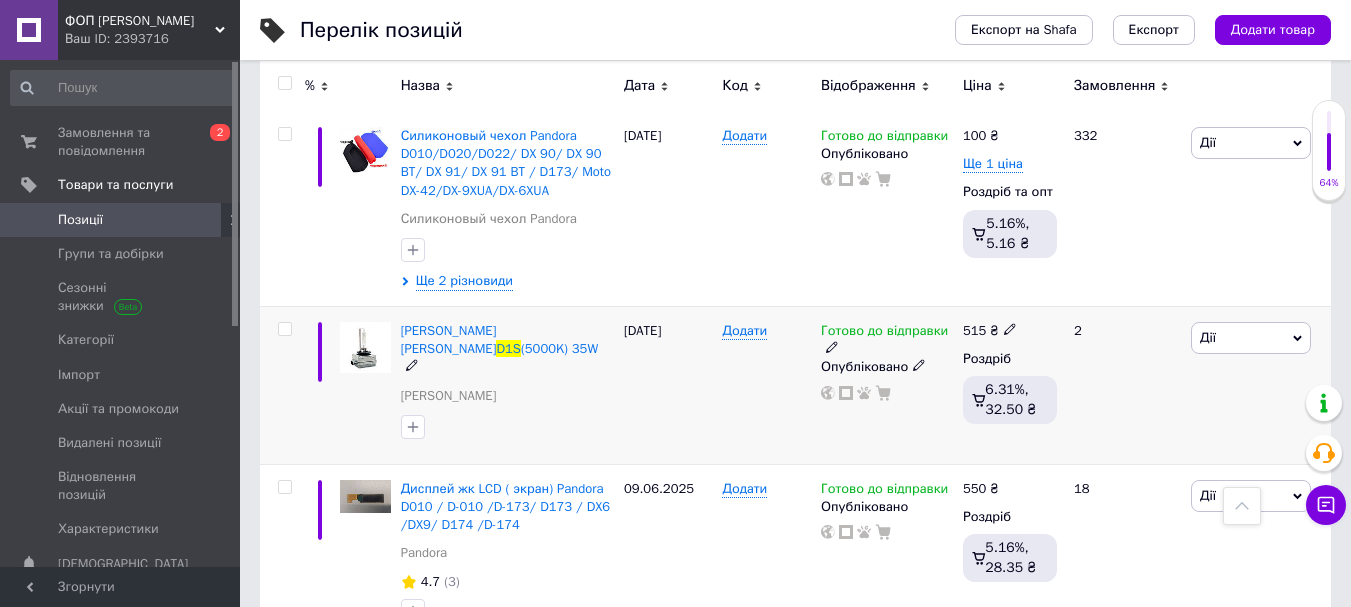 type on "D1s" 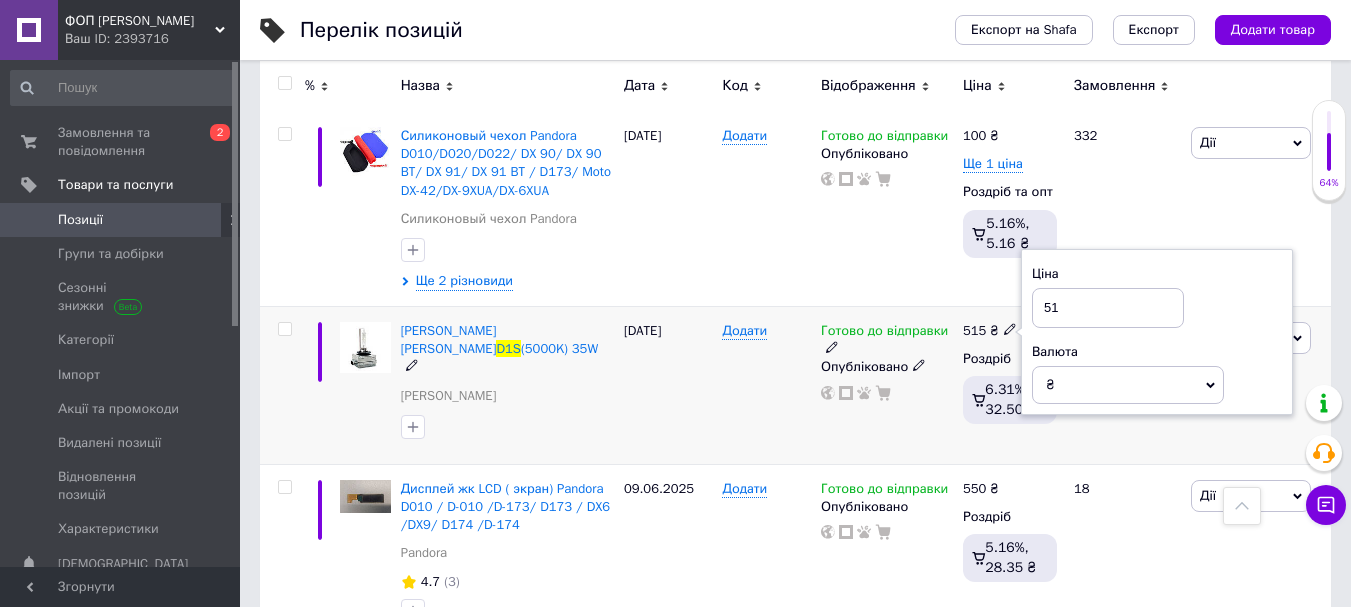 type on "5" 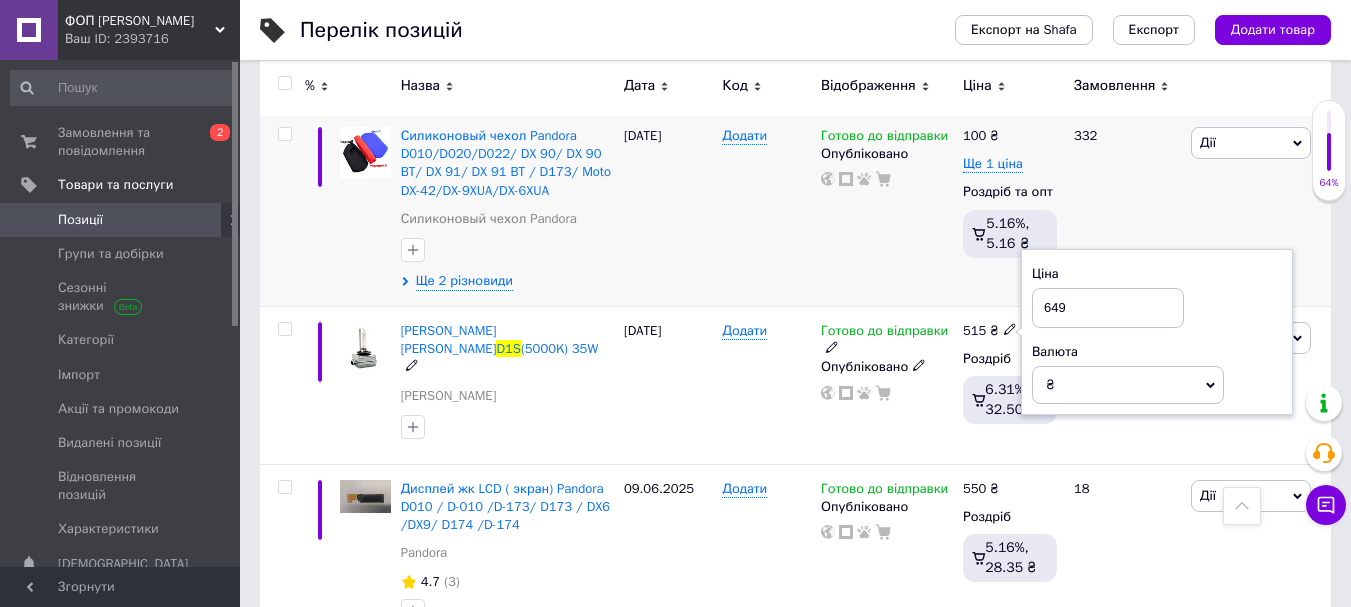 type on "649" 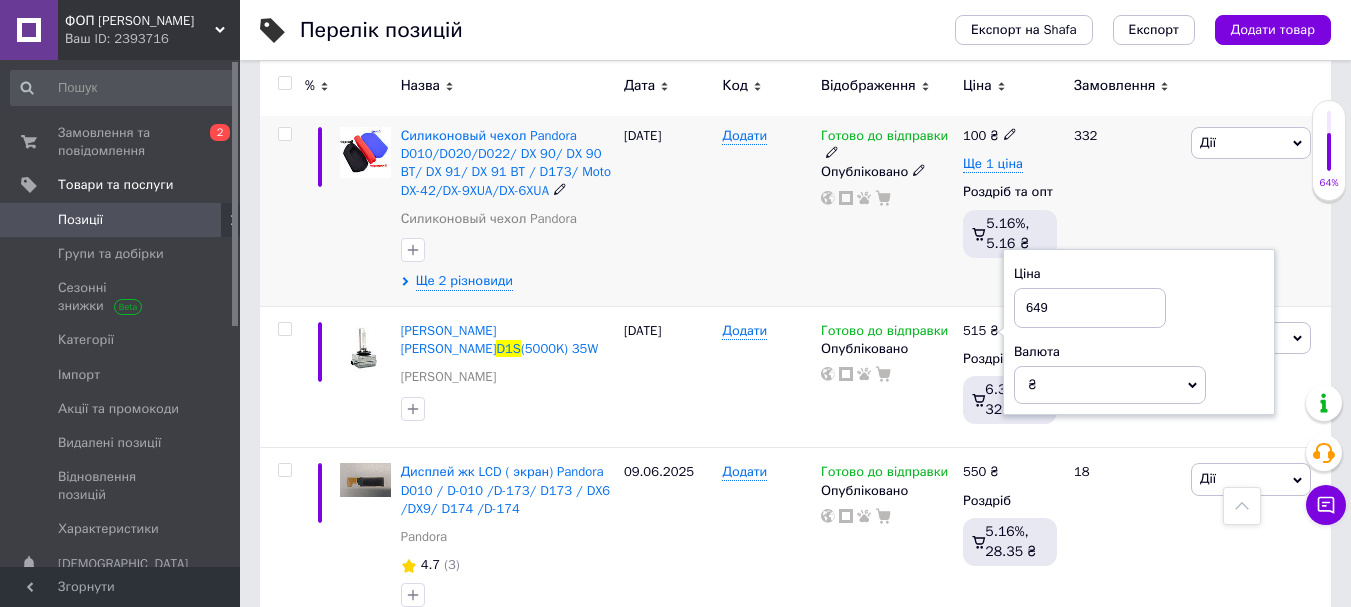 click on "Готово до відправки Опубліковано" at bounding box center (887, 208) 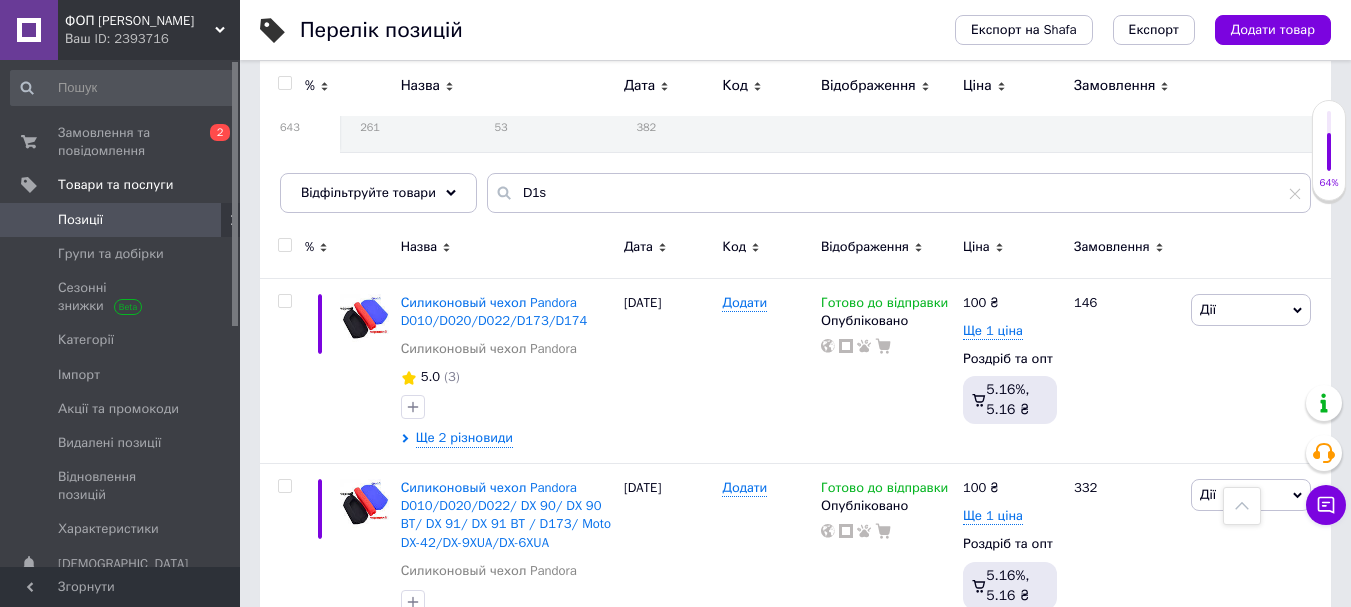 scroll, scrollTop: 105, scrollLeft: 0, axis: vertical 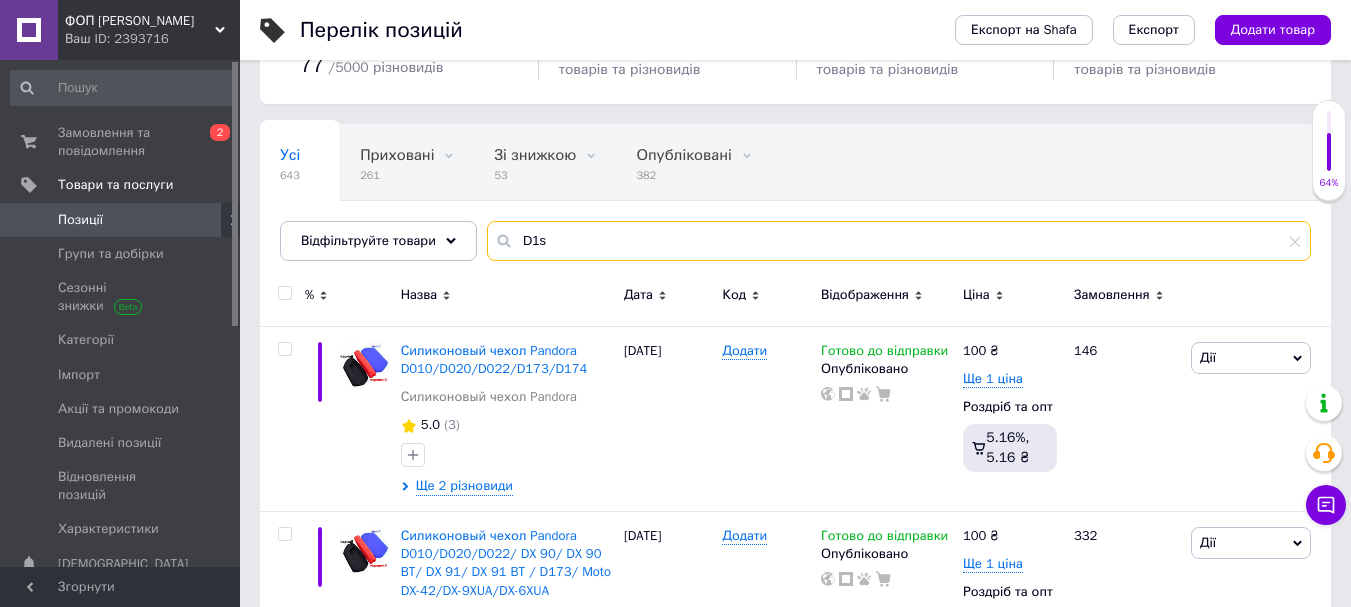 click on "D1s" at bounding box center (899, 241) 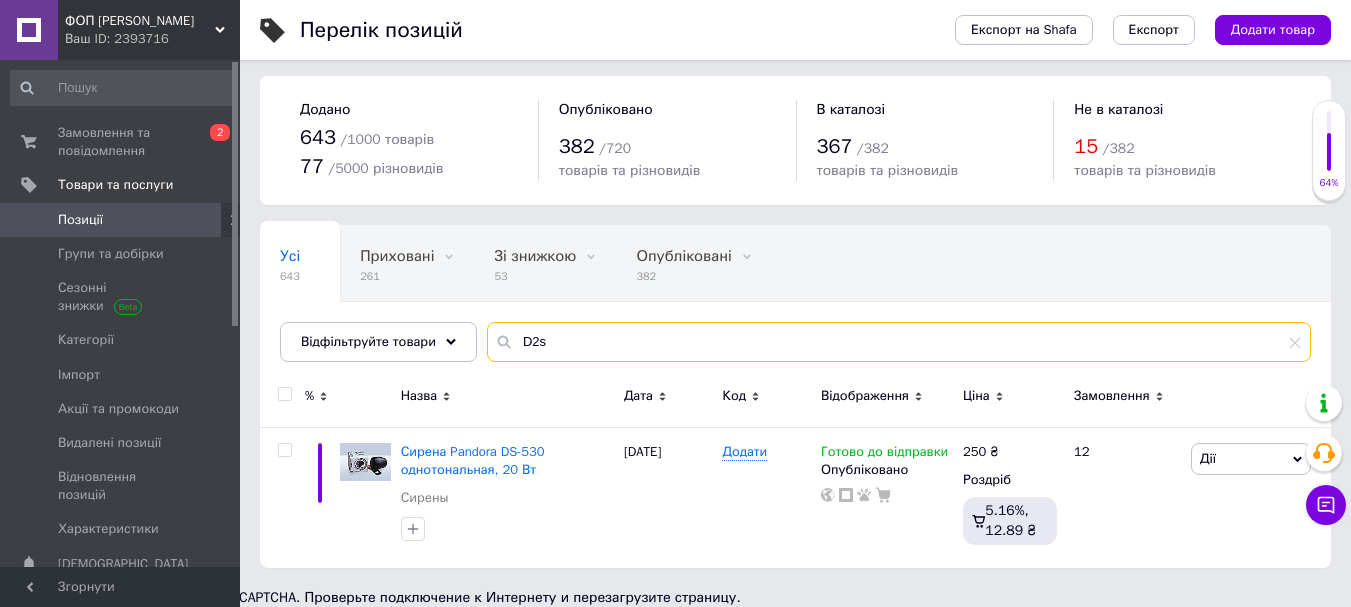 scroll, scrollTop: 5, scrollLeft: 0, axis: vertical 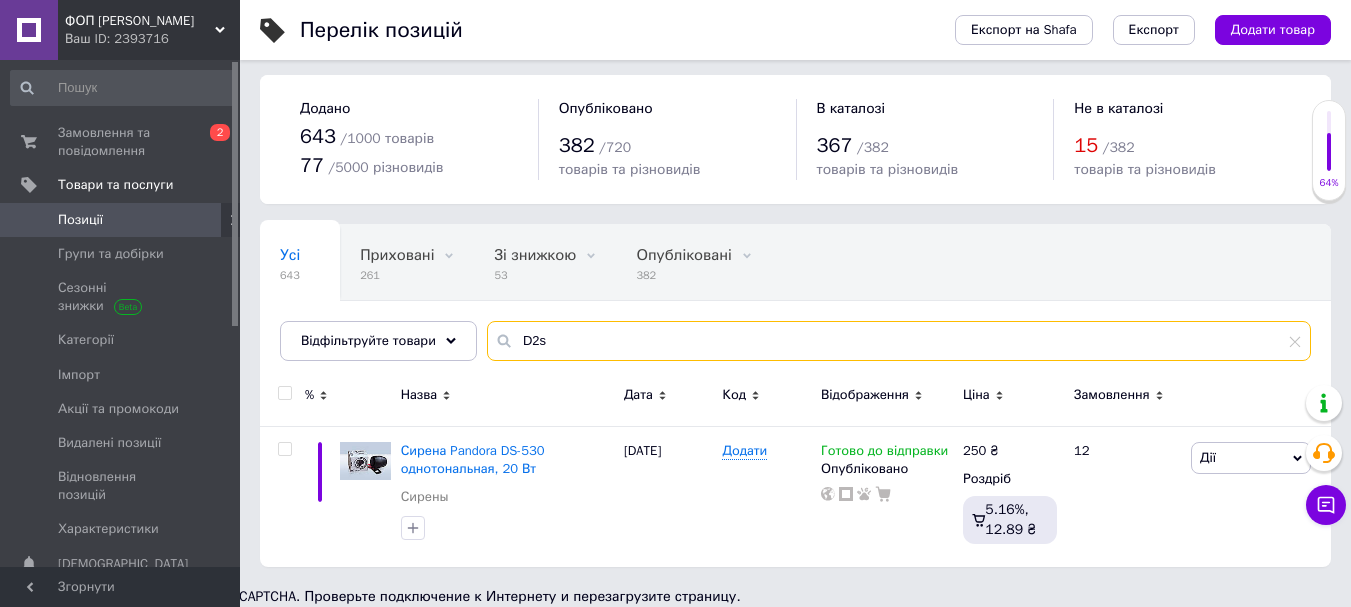 click on "D2s" at bounding box center [899, 341] 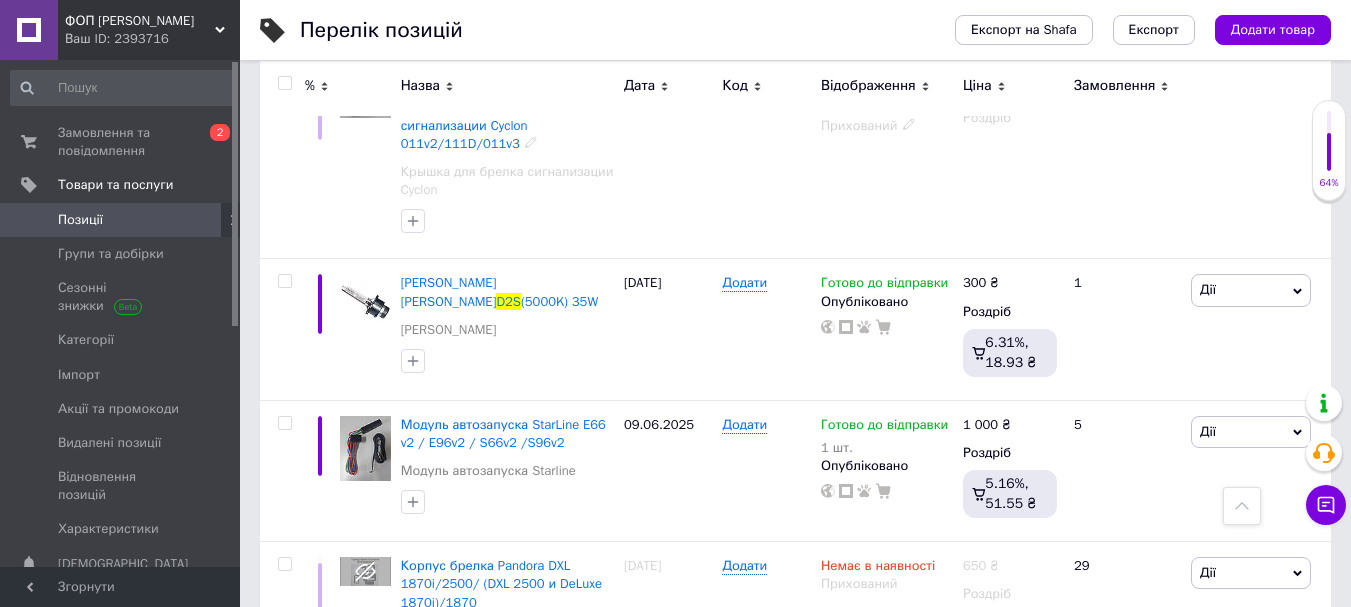 scroll, scrollTop: 805, scrollLeft: 0, axis: vertical 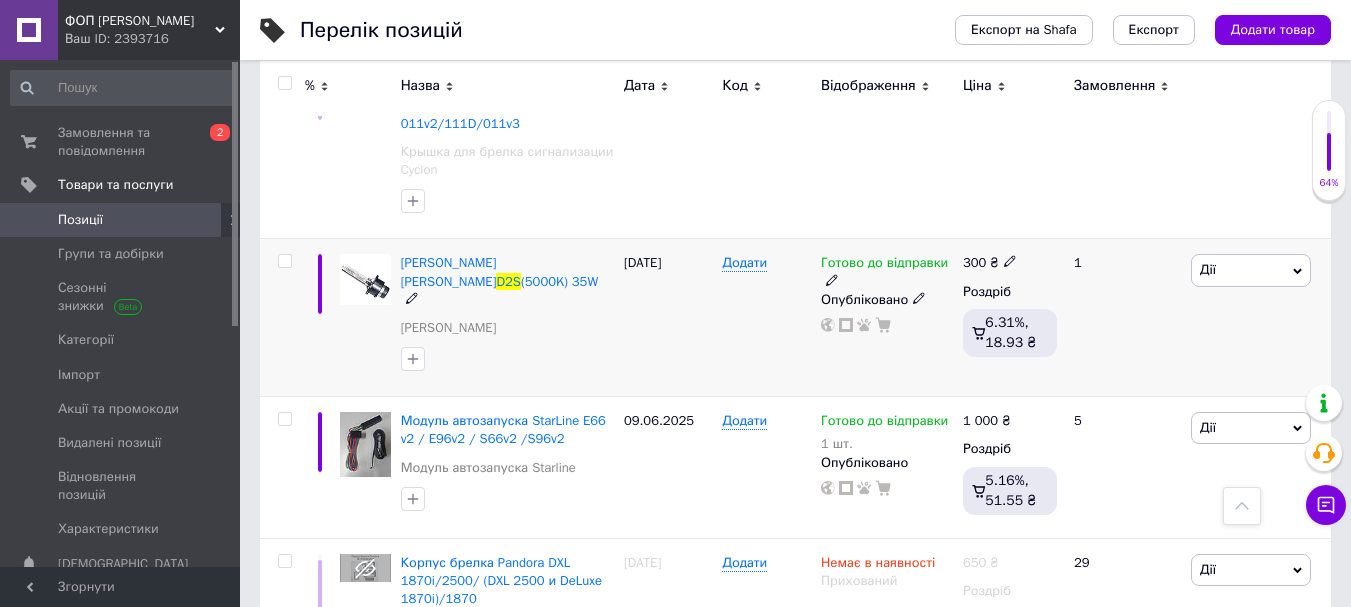 type on "D2s" 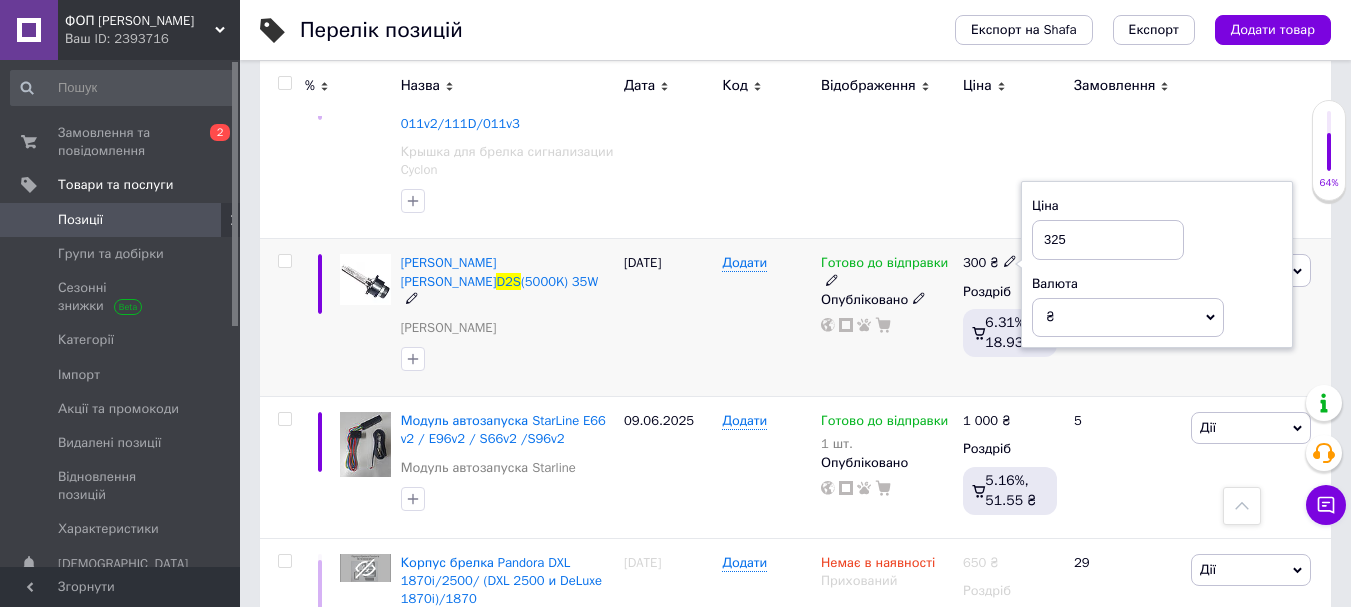 click on "325" at bounding box center [1108, 240] 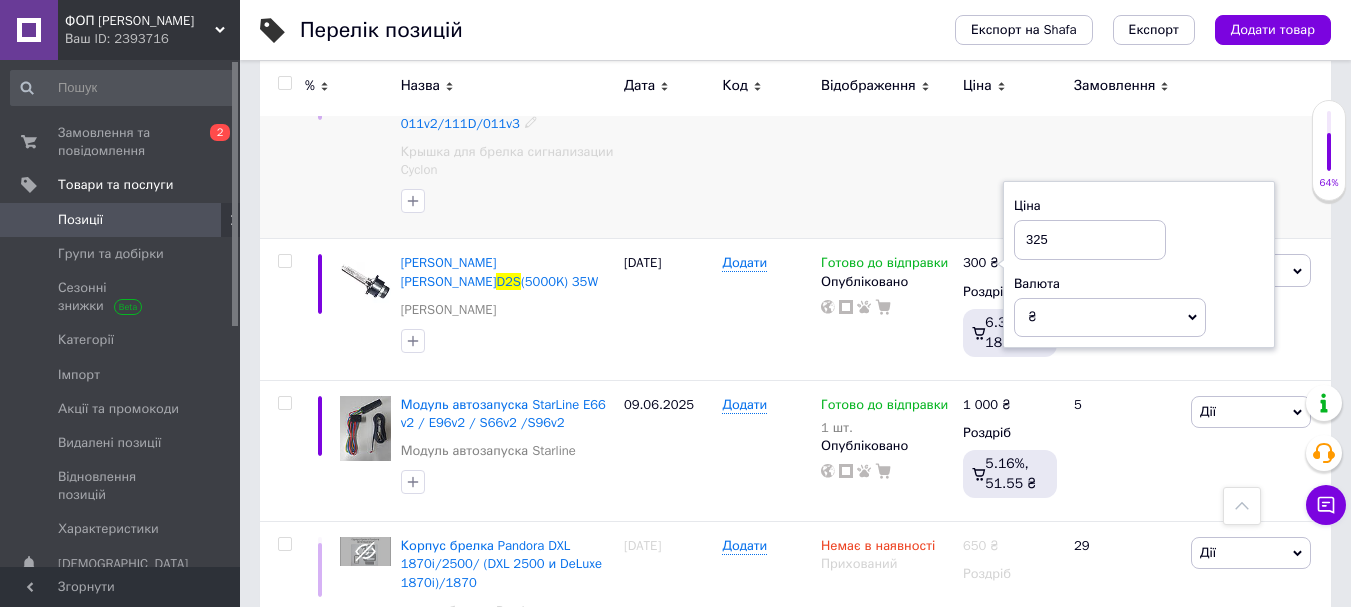 type on "325" 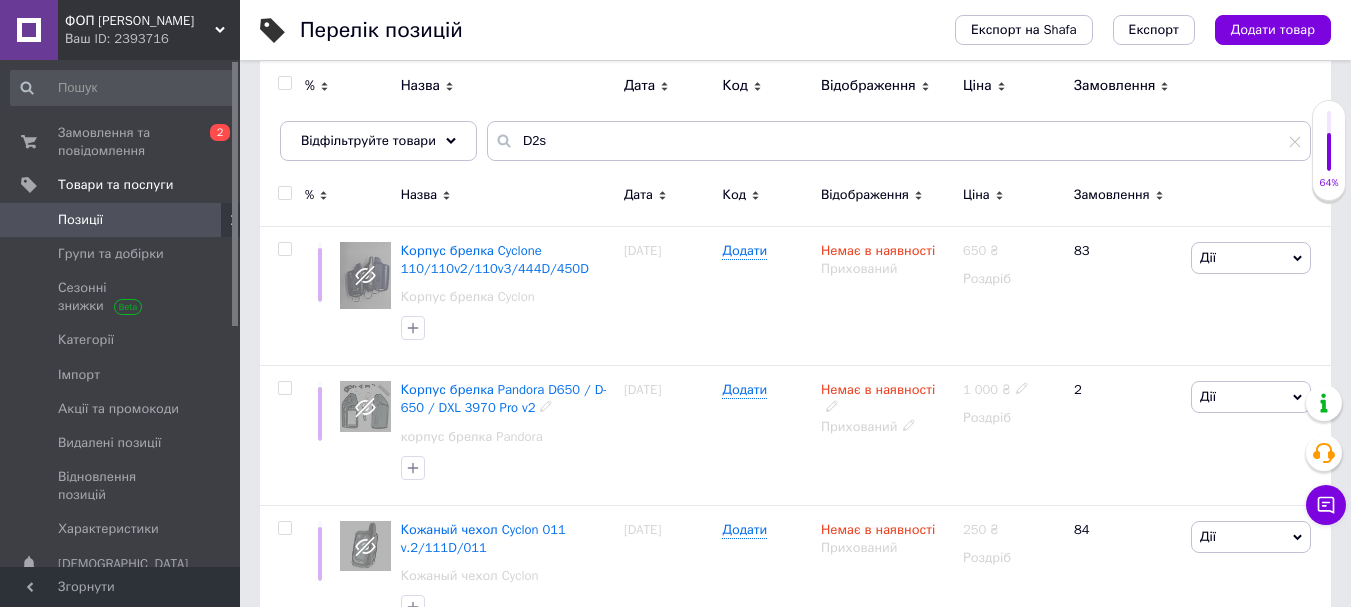 scroll, scrollTop: 0, scrollLeft: 0, axis: both 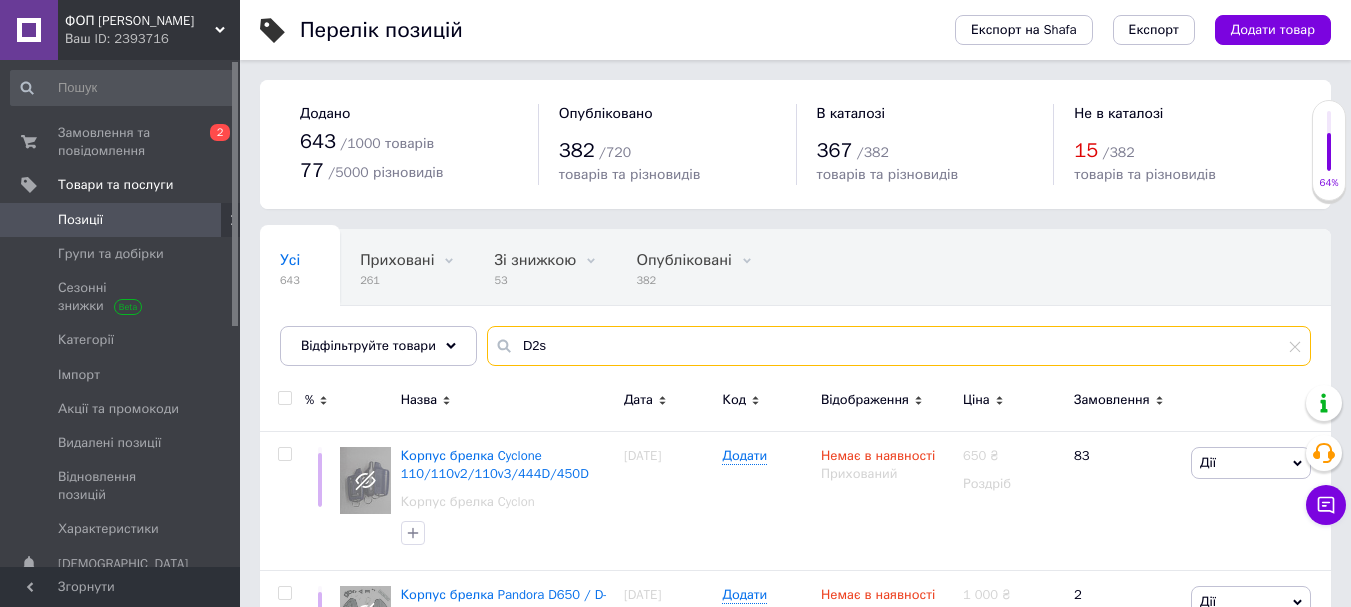 click on "D2s" at bounding box center [899, 346] 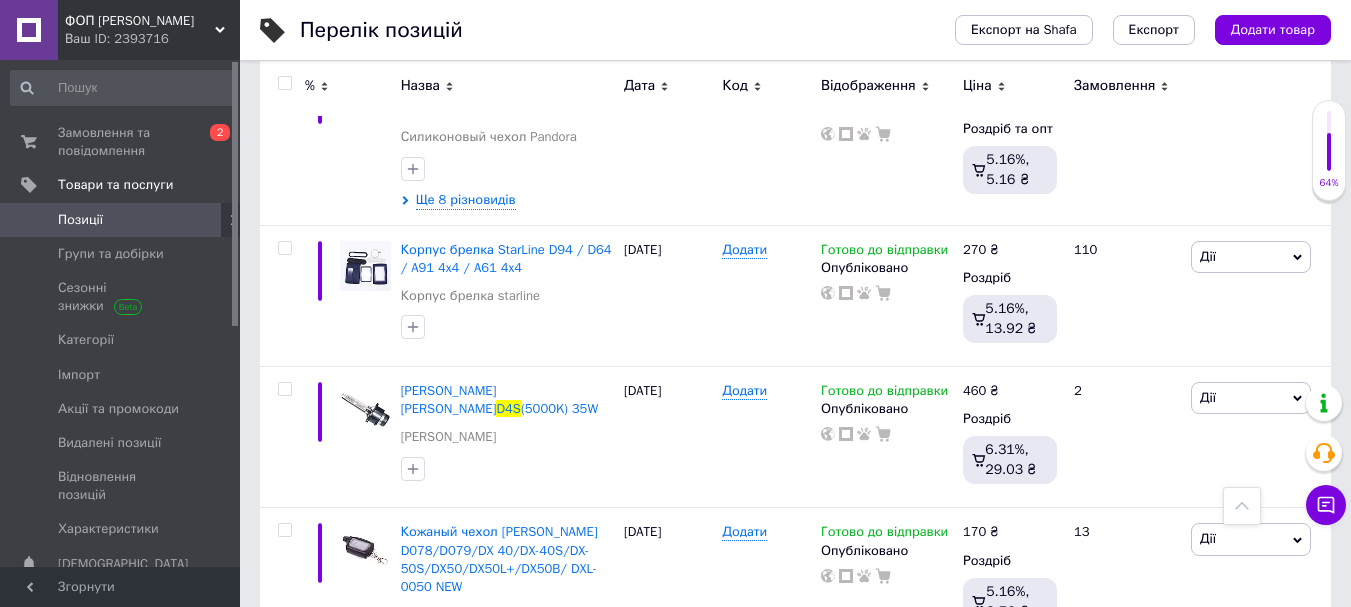 scroll, scrollTop: 700, scrollLeft: 0, axis: vertical 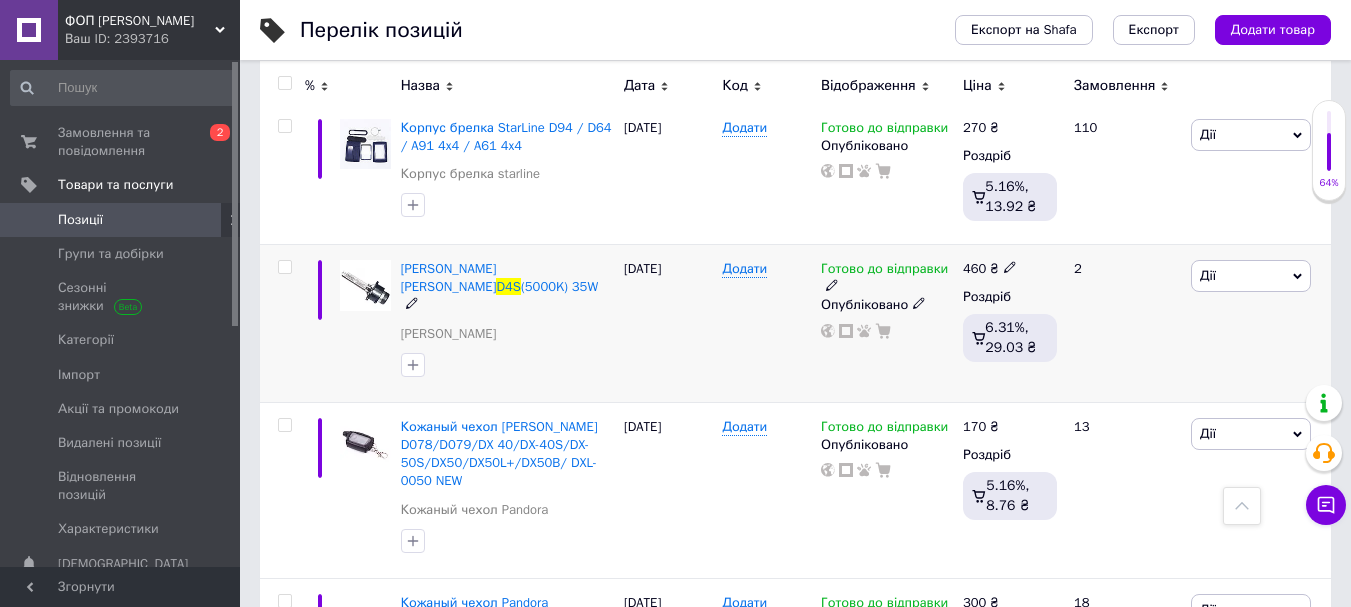 type on "D4s" 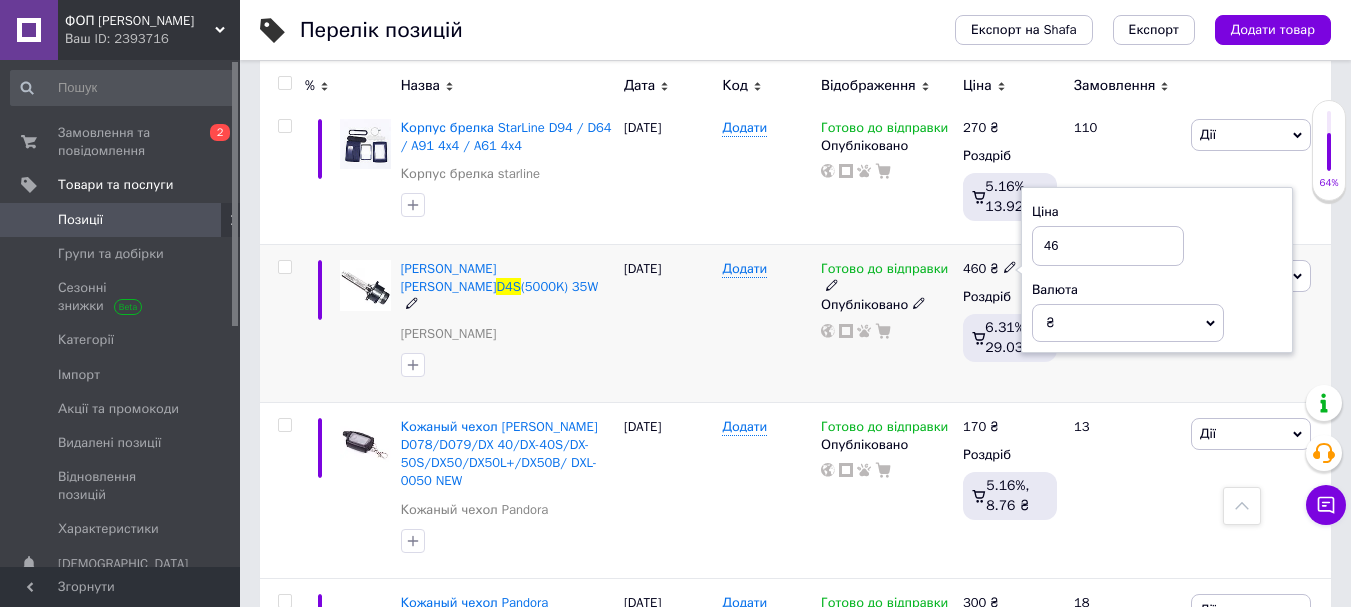 type on "4" 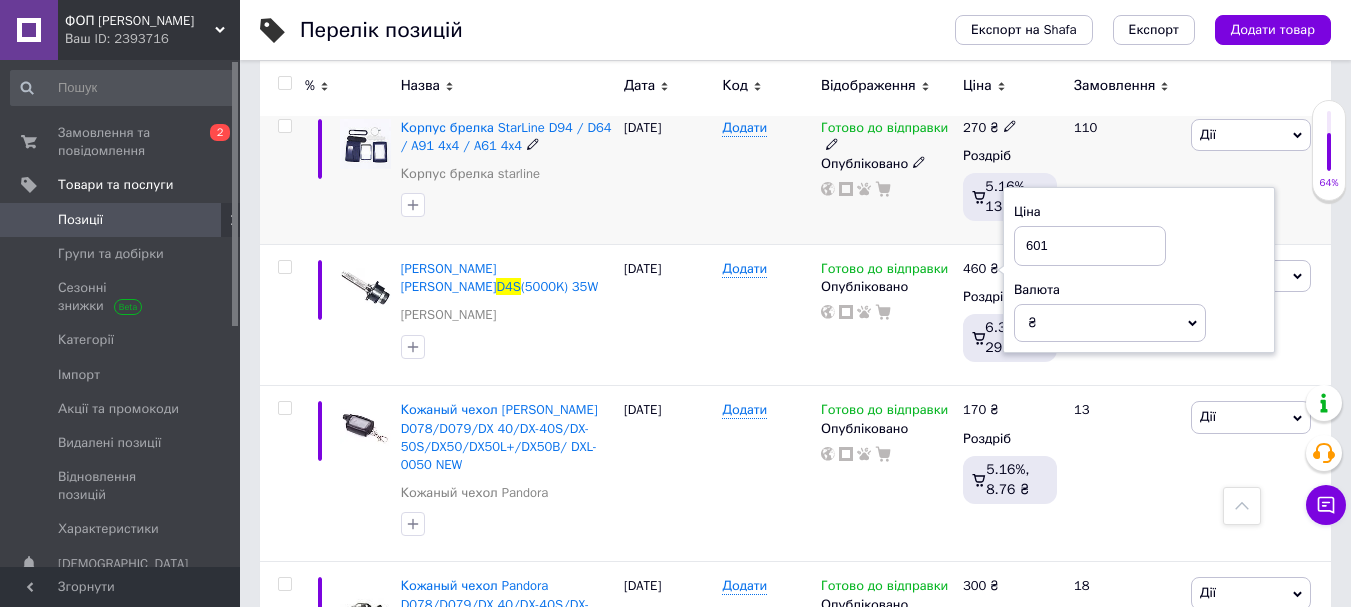 type on "601" 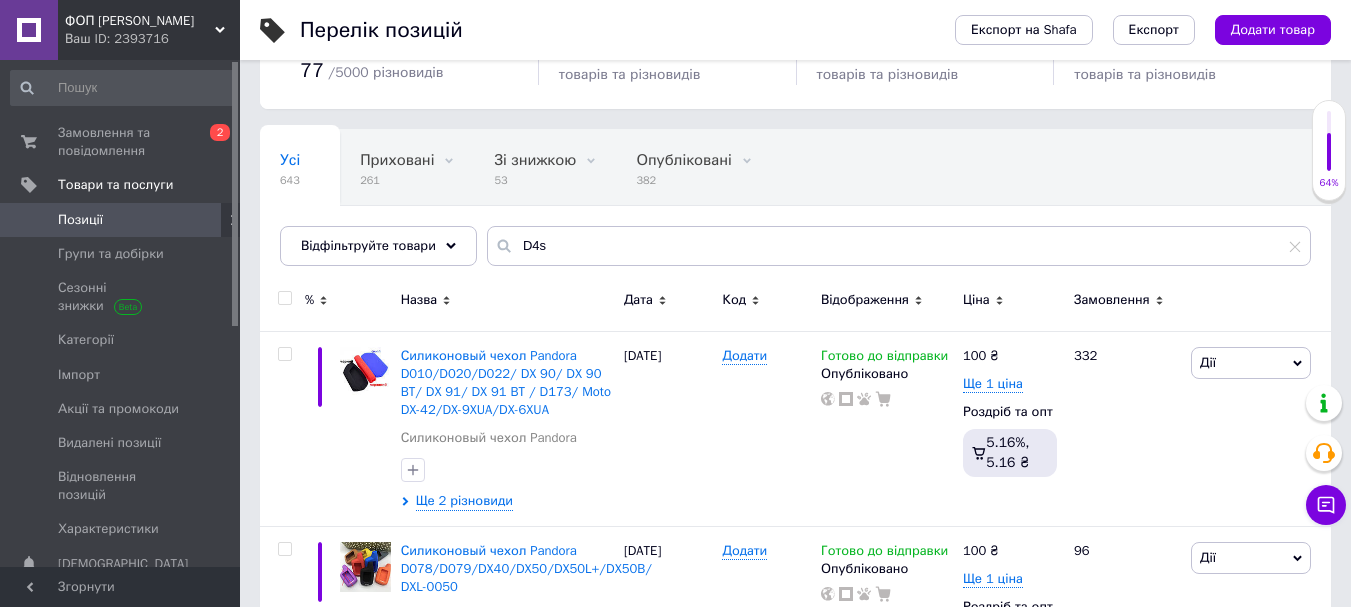 scroll, scrollTop: 0, scrollLeft: 0, axis: both 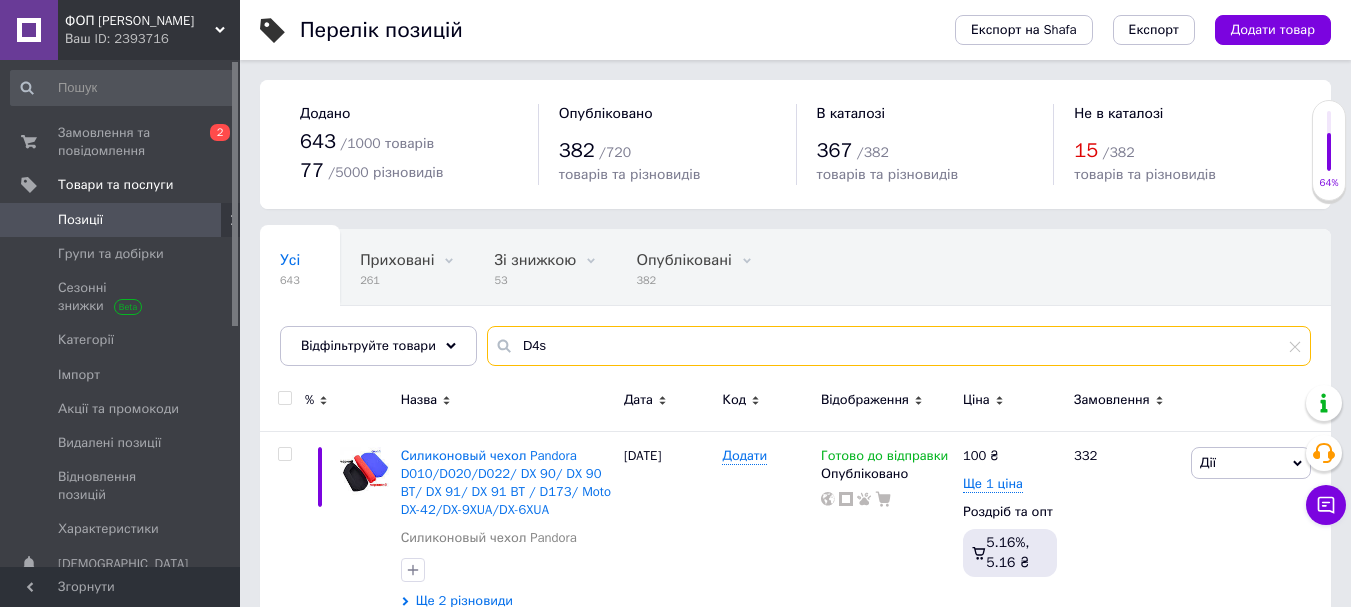 click on "D4s" at bounding box center [899, 346] 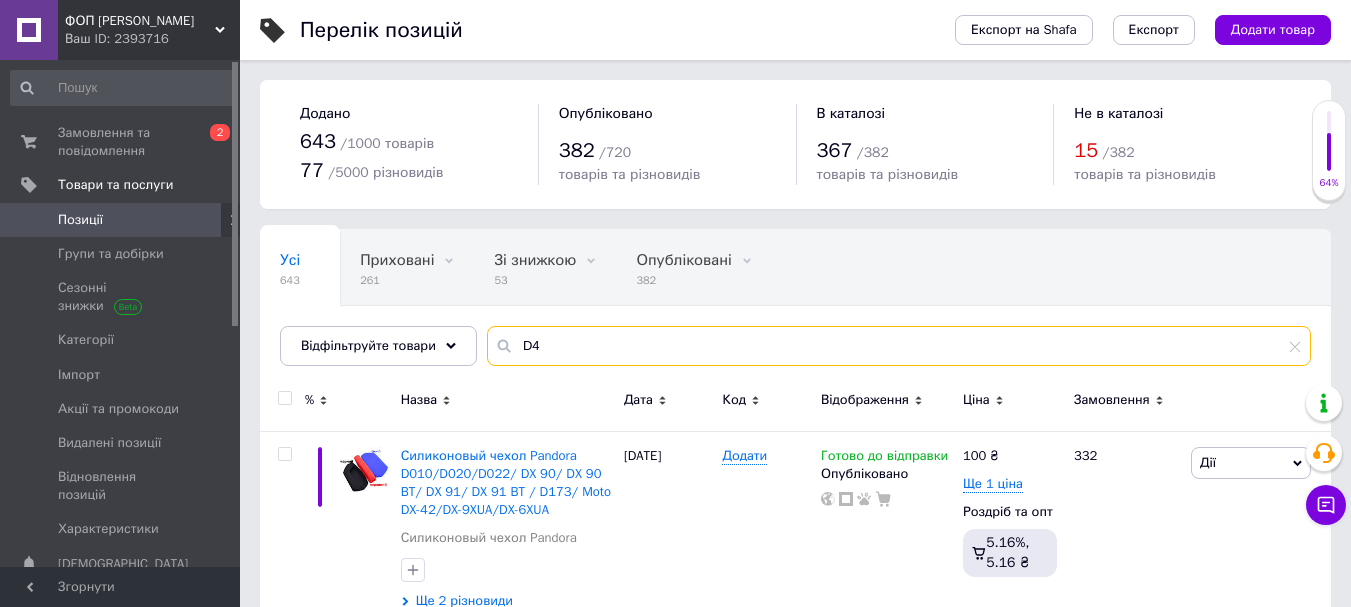 type on "D" 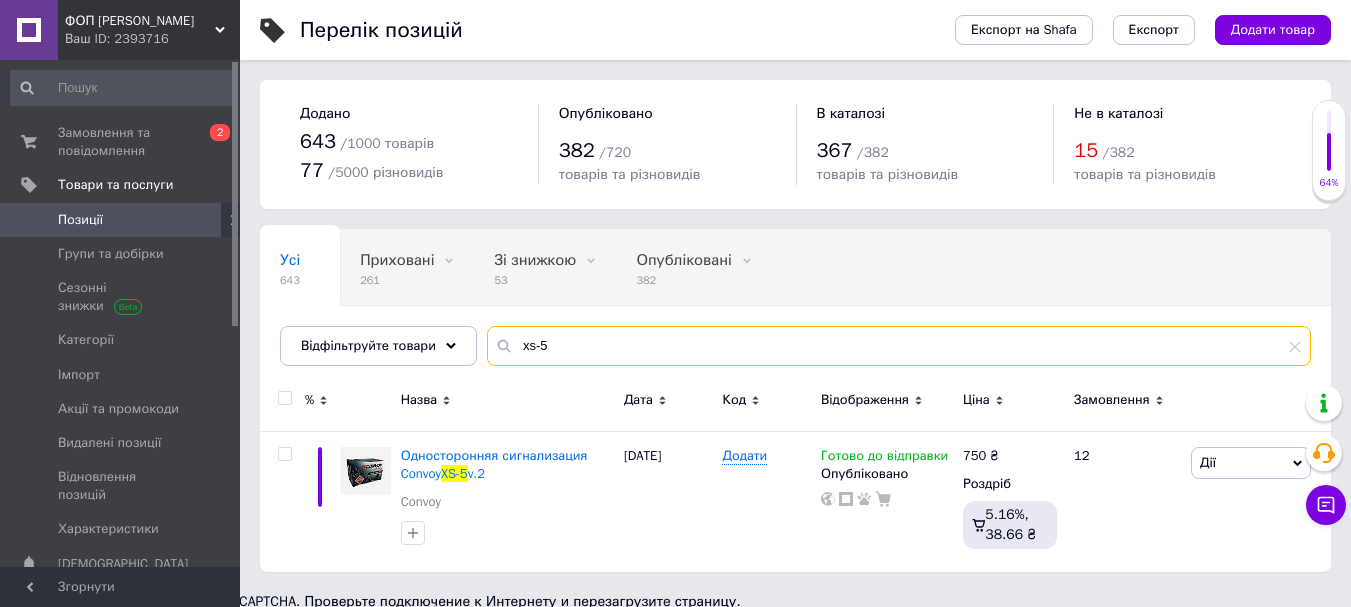 scroll, scrollTop: 5, scrollLeft: 0, axis: vertical 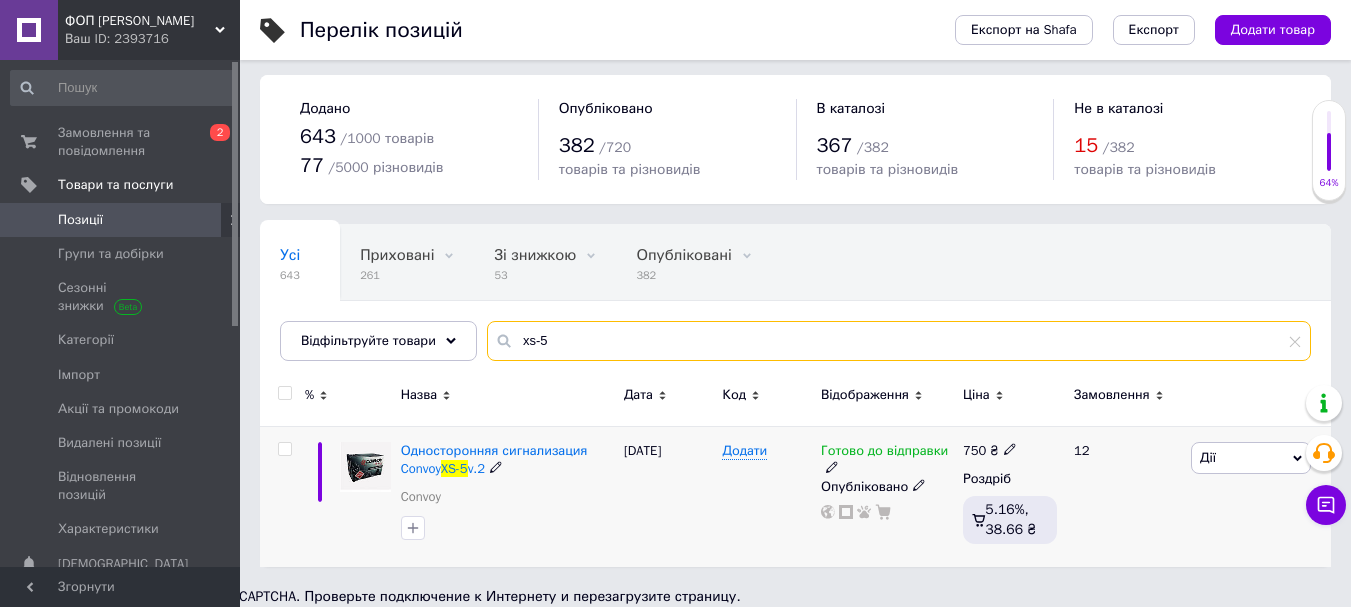 type on "xs-5" 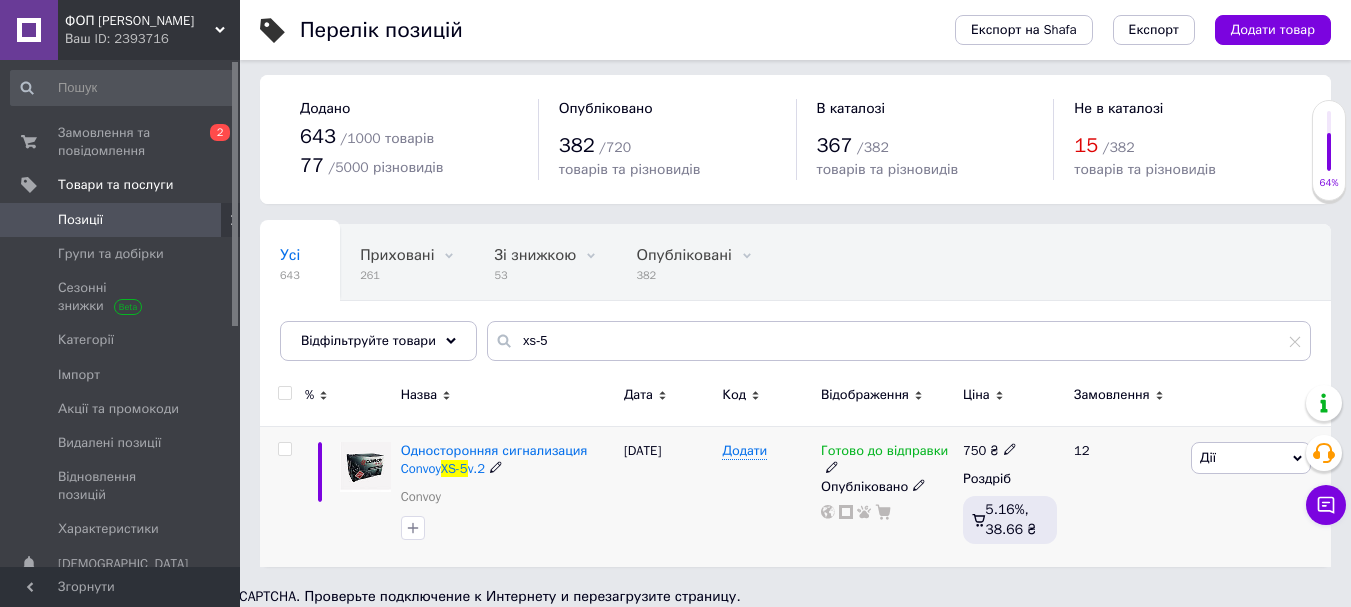 click 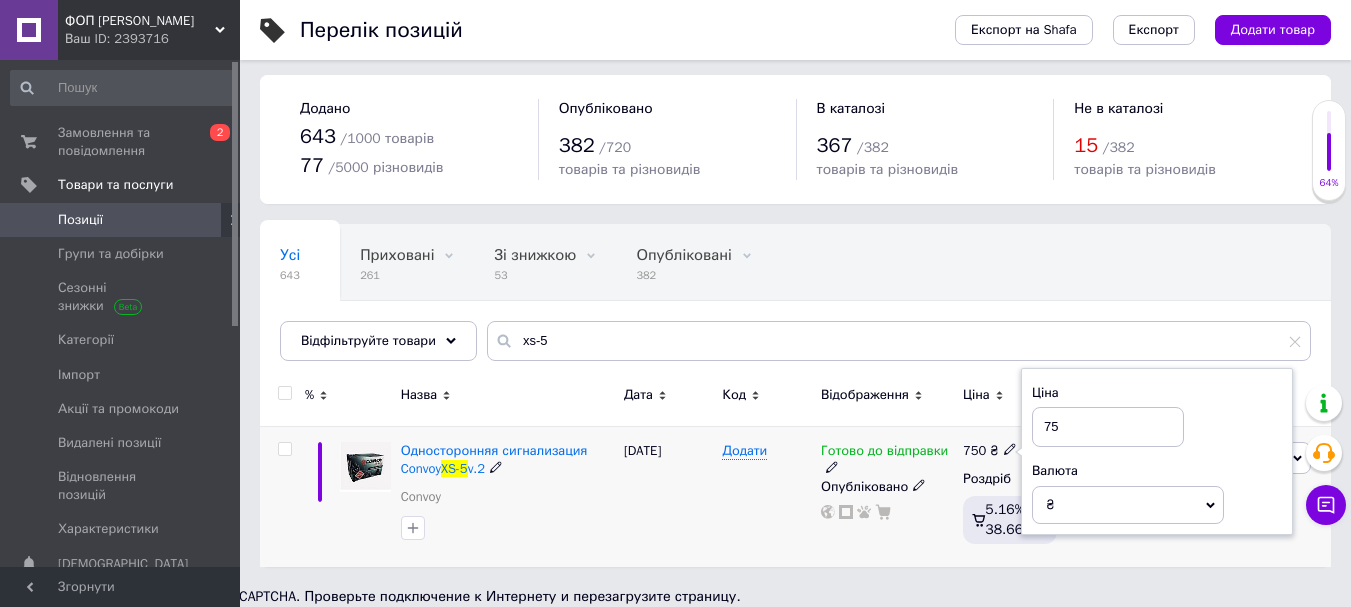 type on "7" 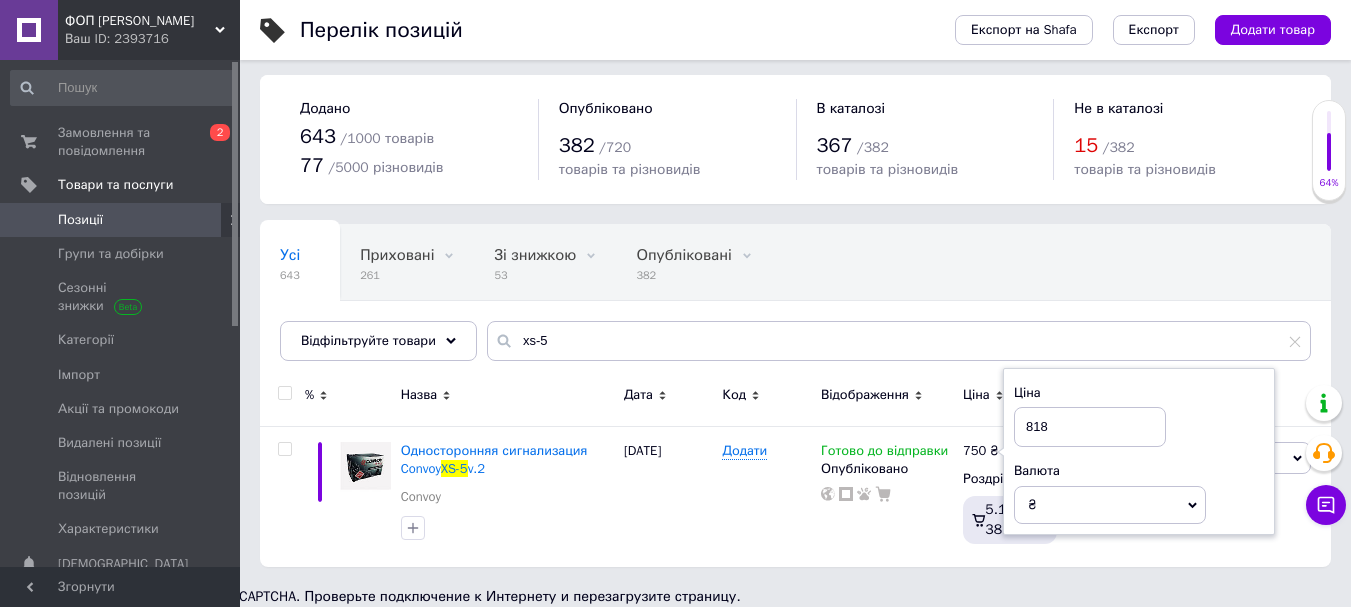 type on "818" 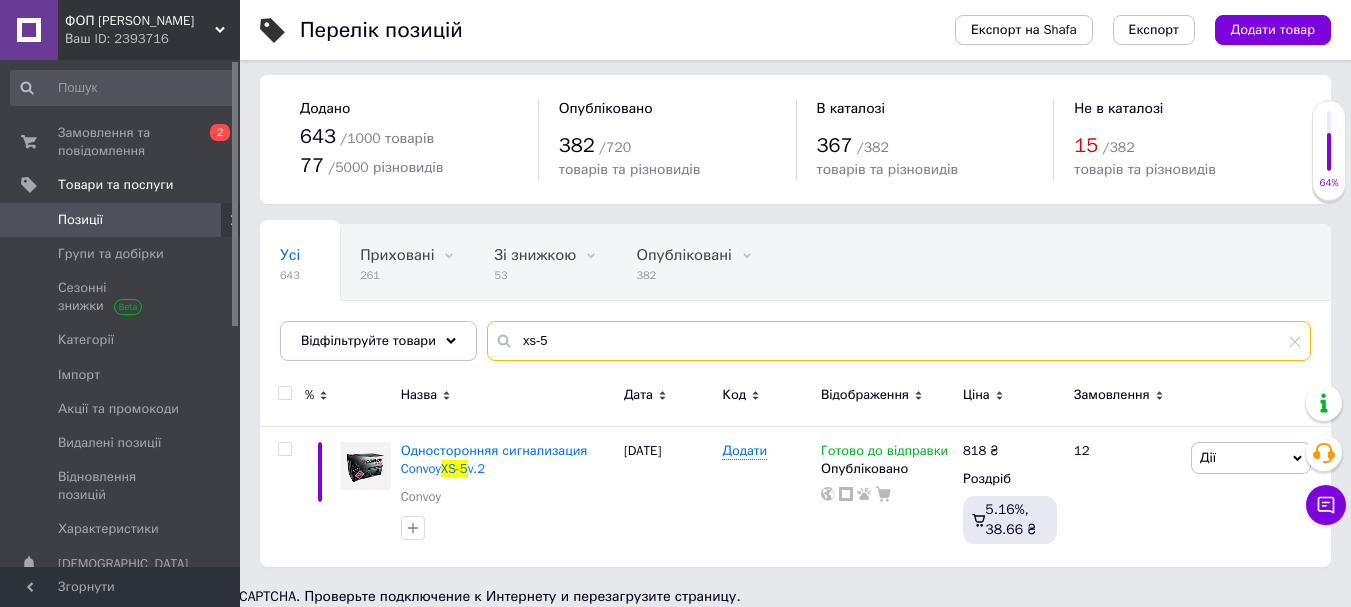 click on "xs-5" at bounding box center [899, 341] 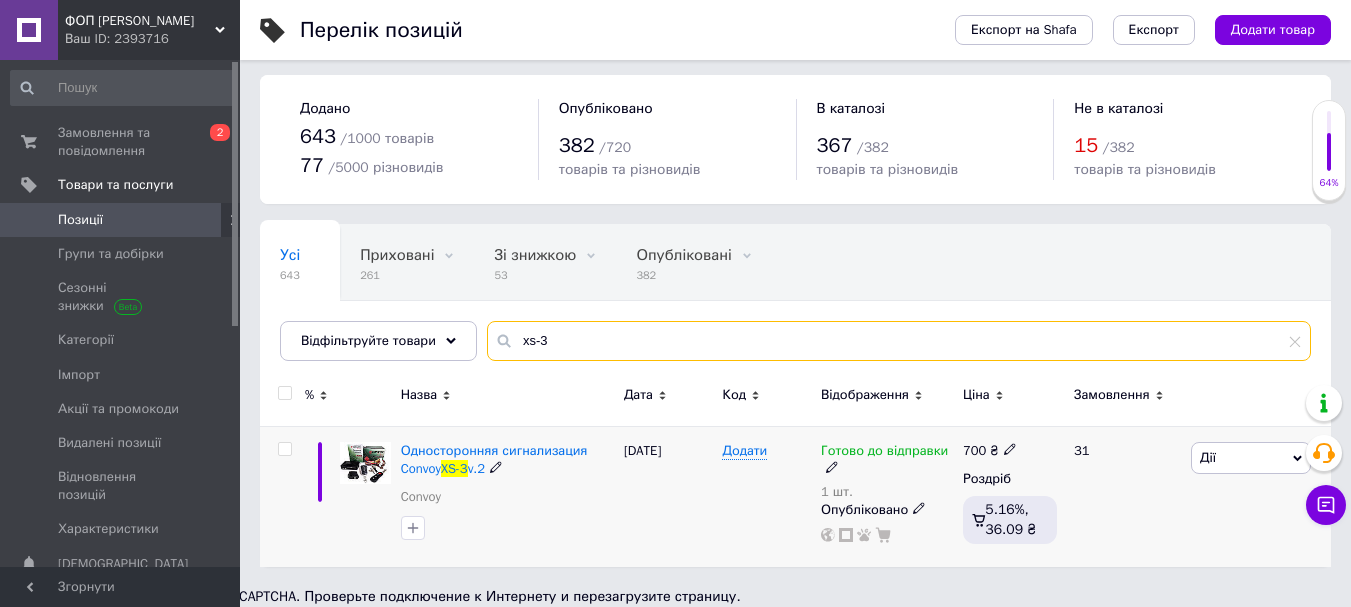 type on "xs-3" 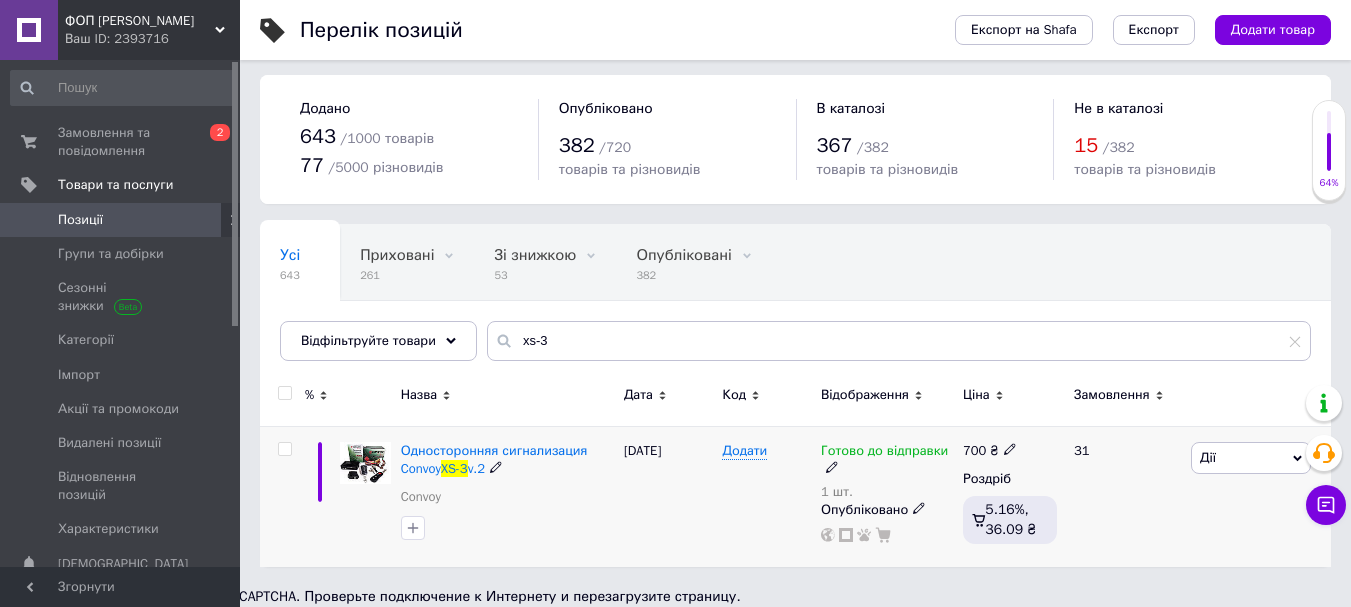 click 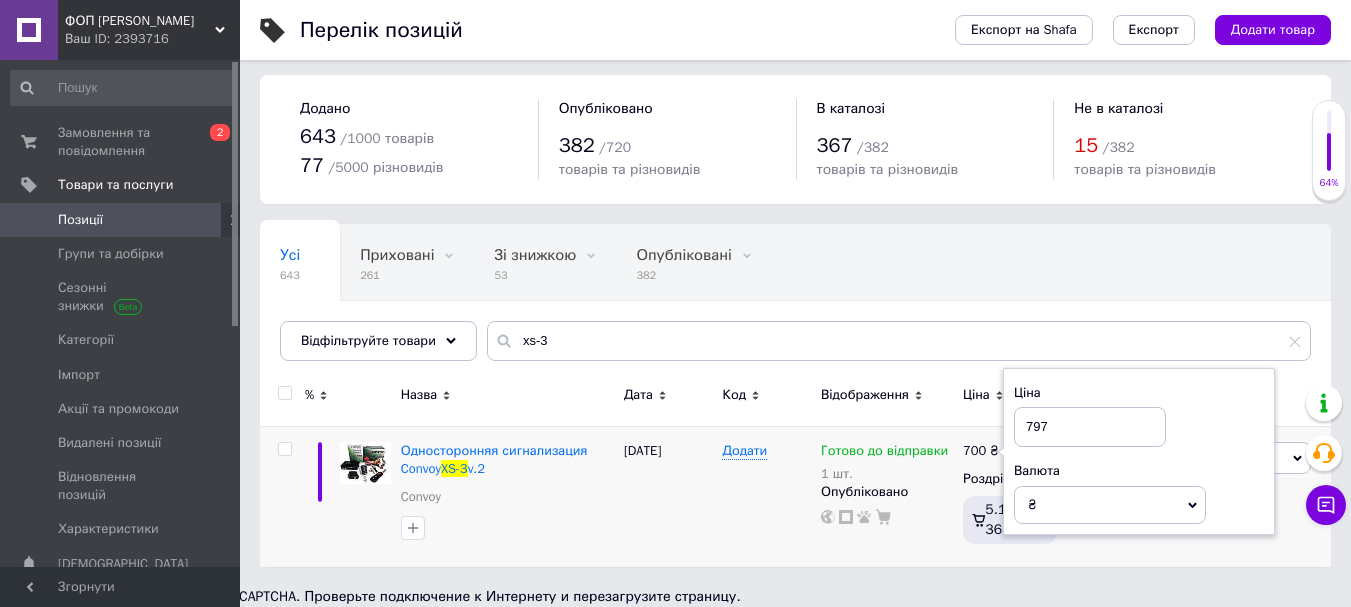 type on "797" 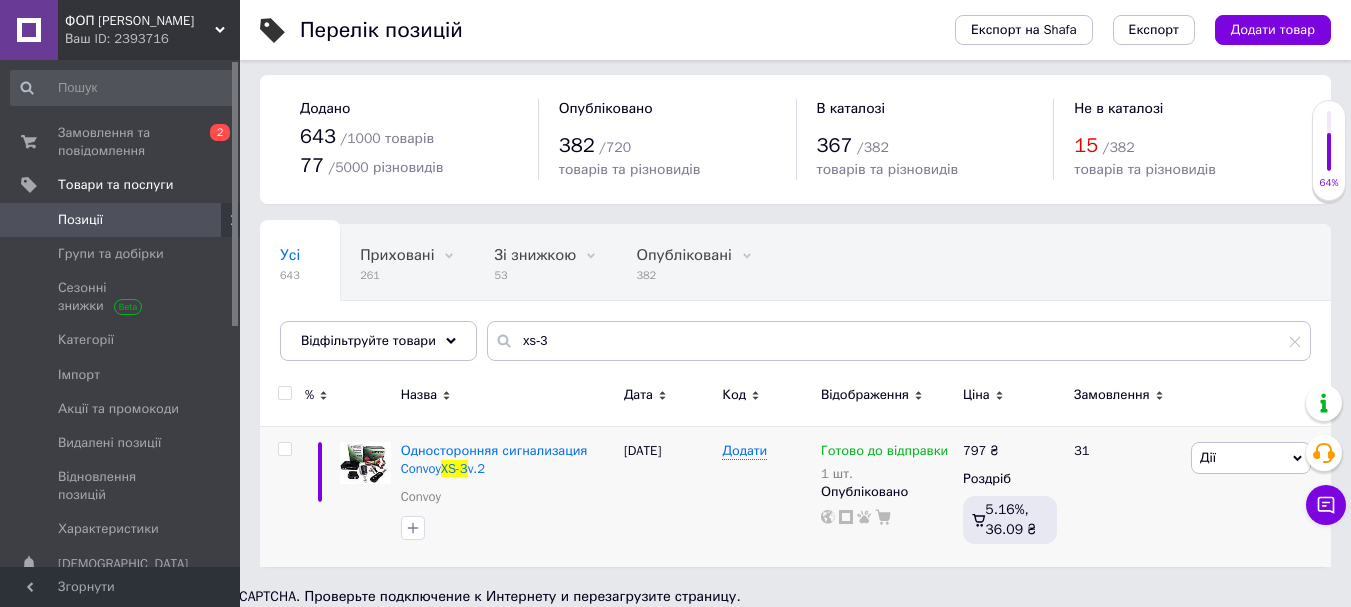 click on "Перелік позицій Експорт на Shafa Експорт Додати товар Додано 643   / 1000   товарів 77   / 5000   різновидів Опубліковано 382   / 720 товарів та різновидів В каталозі 367   / 382 товарів та різновидів Не в каталозі 15   / 382 товарів та різновидів Усі 643 Приховані 261 Видалити Редагувати Зі знижкою 53 Видалити Редагувати Опубліковані 382 Видалити Редагувати Ok Відфільтровано...  Зберегти Нічого не знайдено Можливо, помилка у слові  або немає відповідностей за вашим запитом. Усі 643 Приховані 261 Зі знижкою 53 Опубліковані 382 Відфільтруйте товари xs-3 % Назва Дата Код Відображення Ціна XS-3  v.2 Convoy" at bounding box center (795, 291) 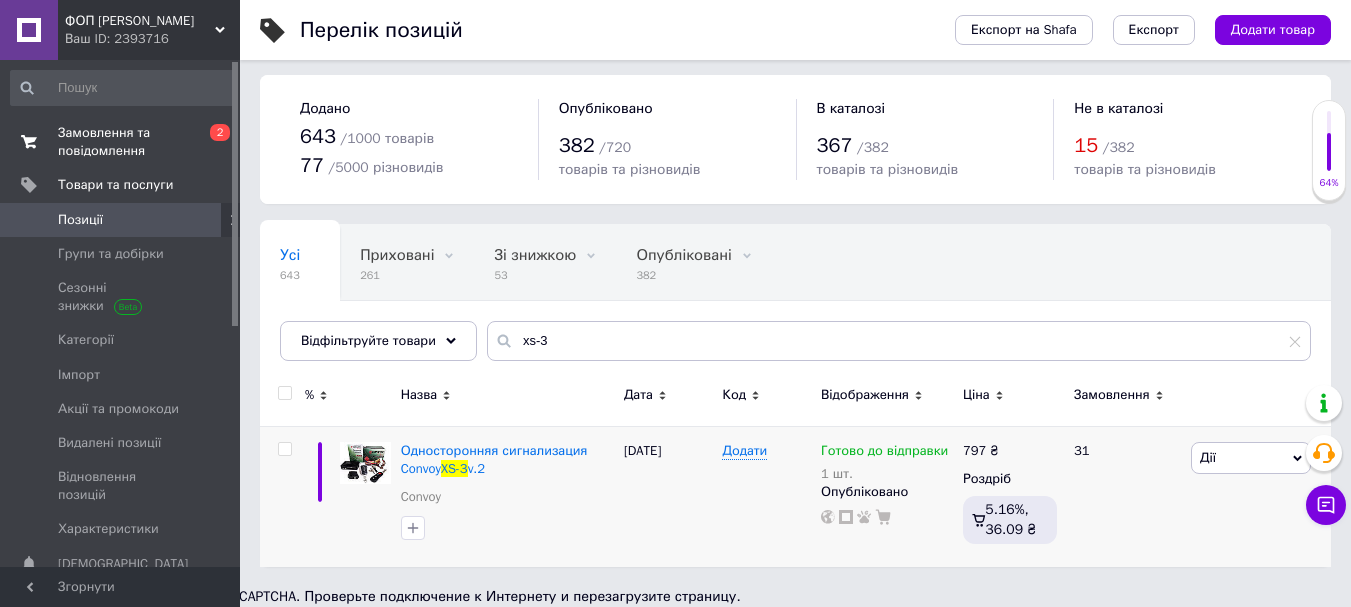 click on "Замовлення та повідомлення" at bounding box center [121, 142] 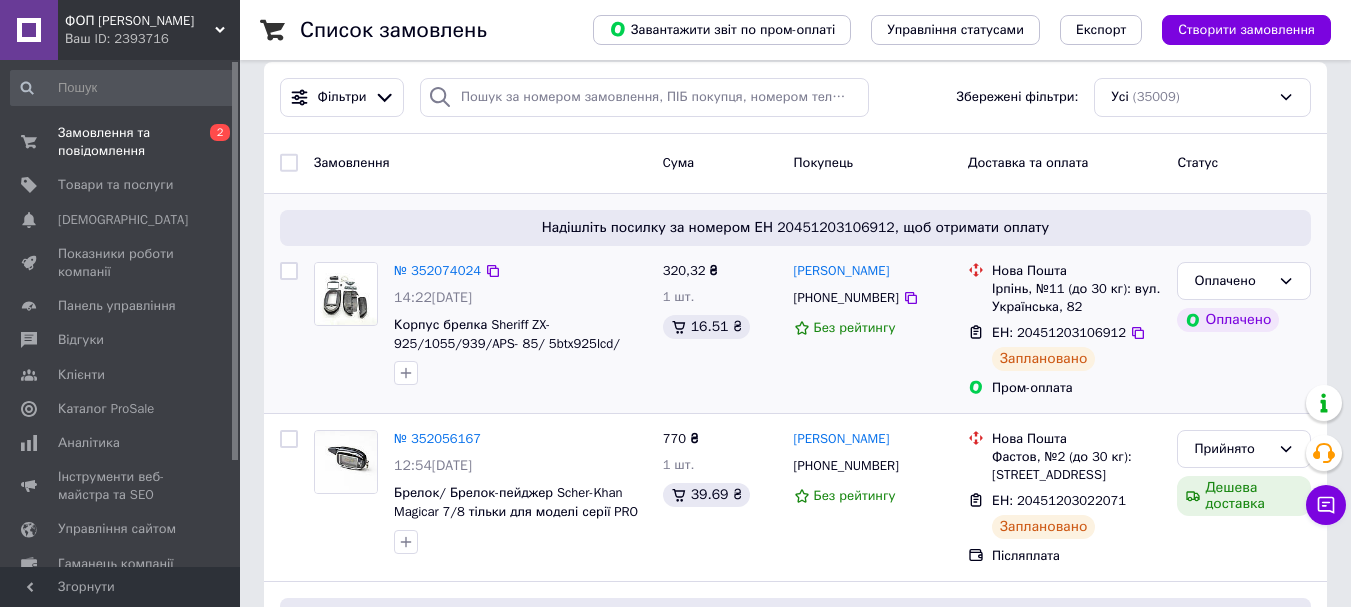 scroll, scrollTop: 0, scrollLeft: 0, axis: both 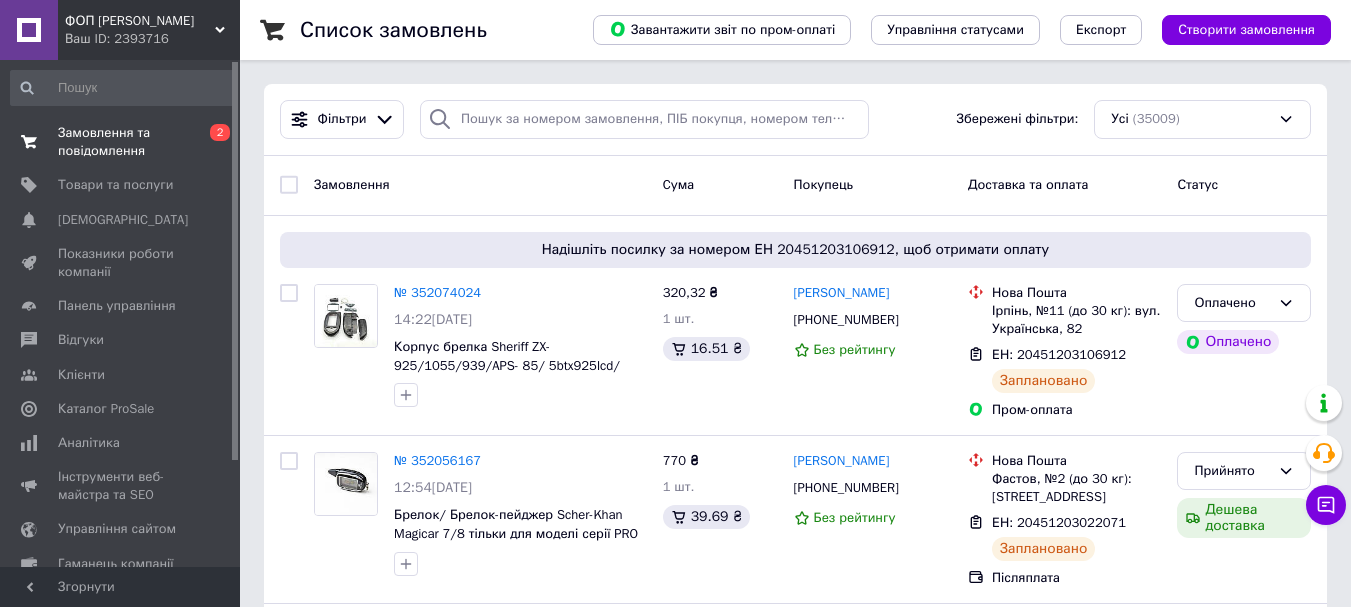 click on "Замовлення та повідомлення" at bounding box center [121, 142] 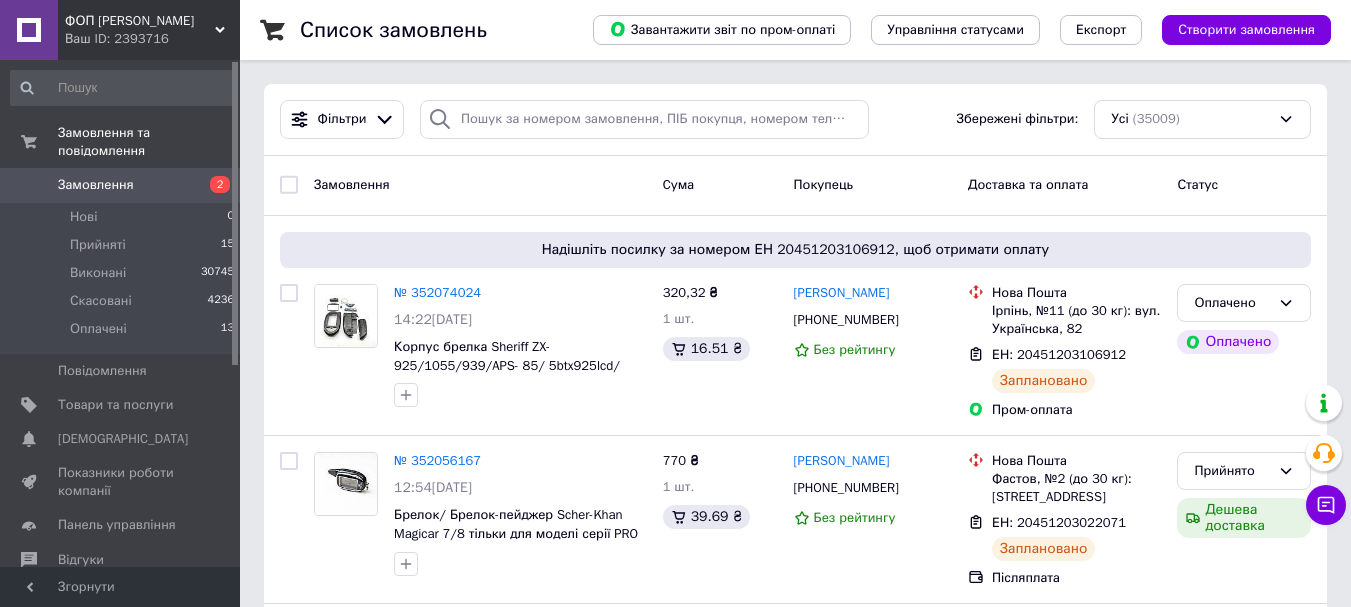 click on "Замовлення" at bounding box center [121, 185] 